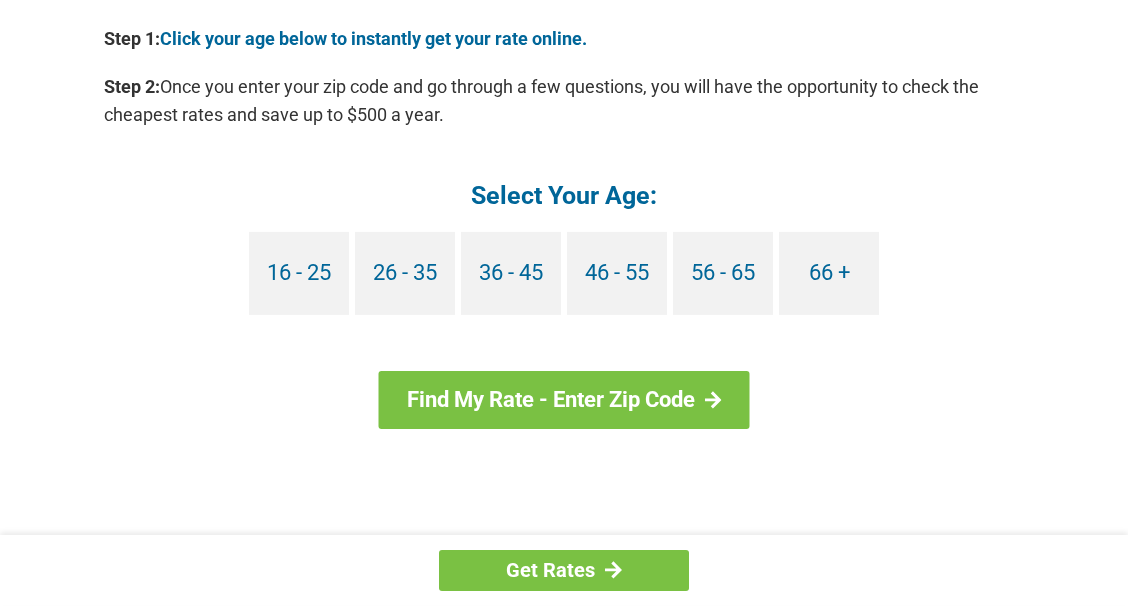 scroll, scrollTop: 1938, scrollLeft: 0, axis: vertical 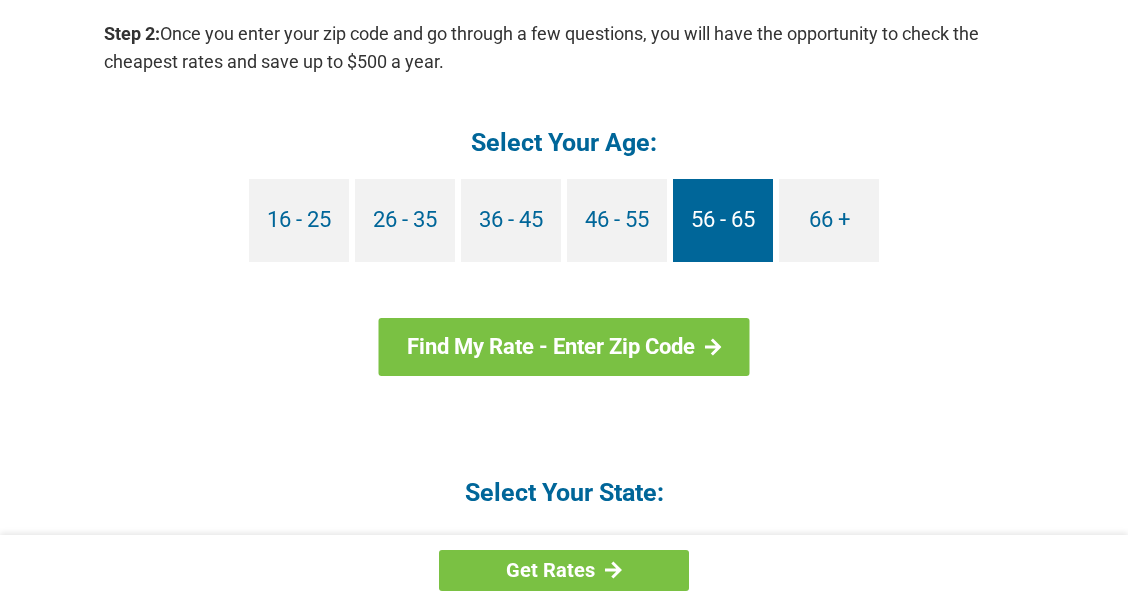 click on "56 - 65" at bounding box center (723, 220) 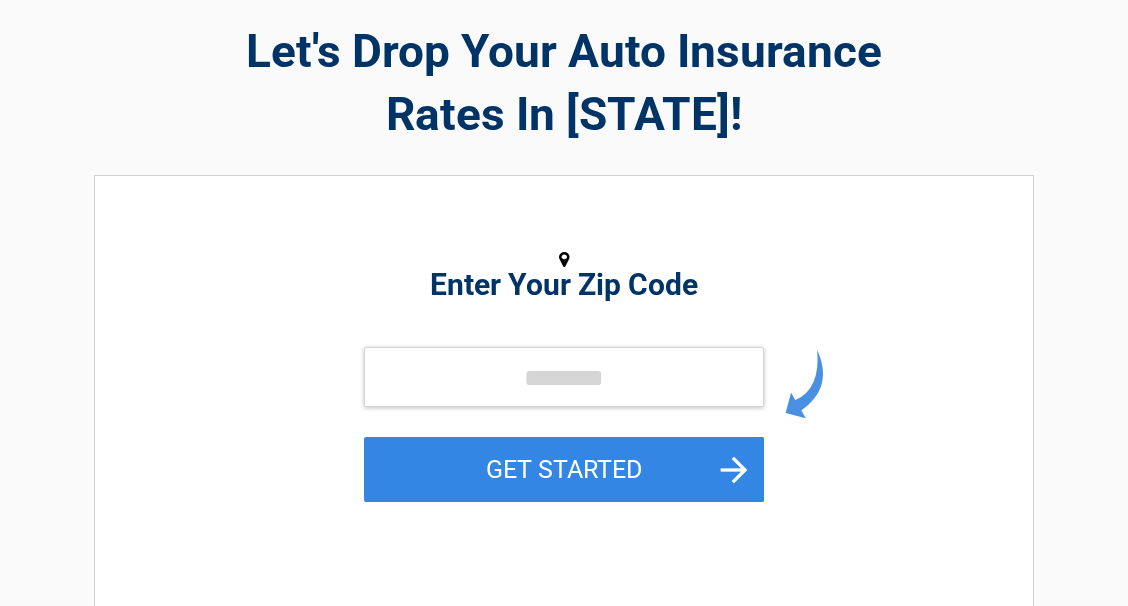scroll, scrollTop: 204, scrollLeft: 0, axis: vertical 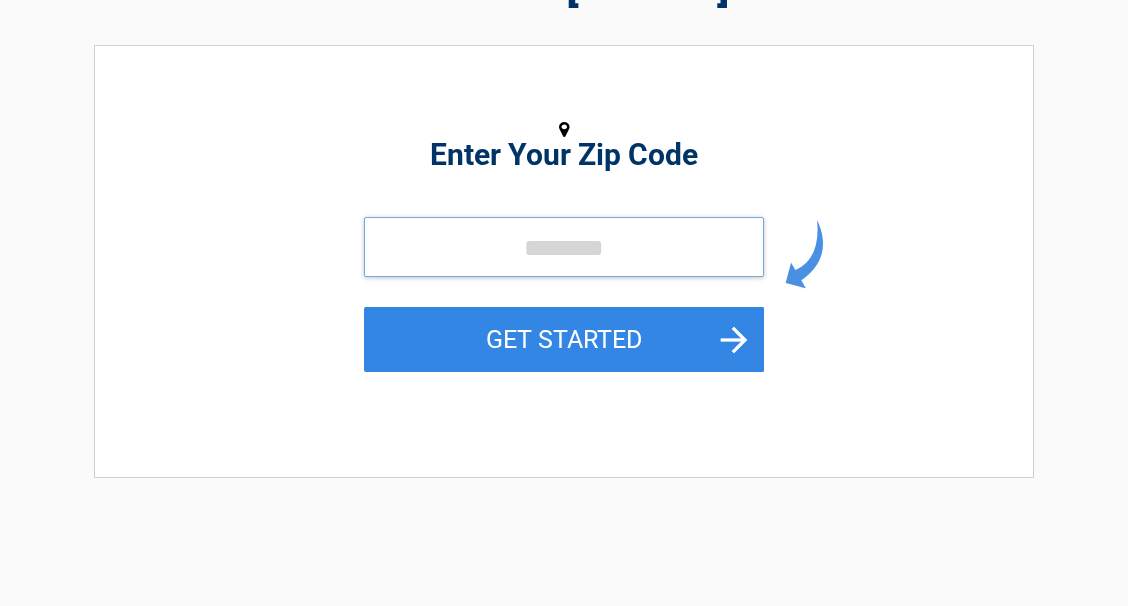 click at bounding box center [564, 247] 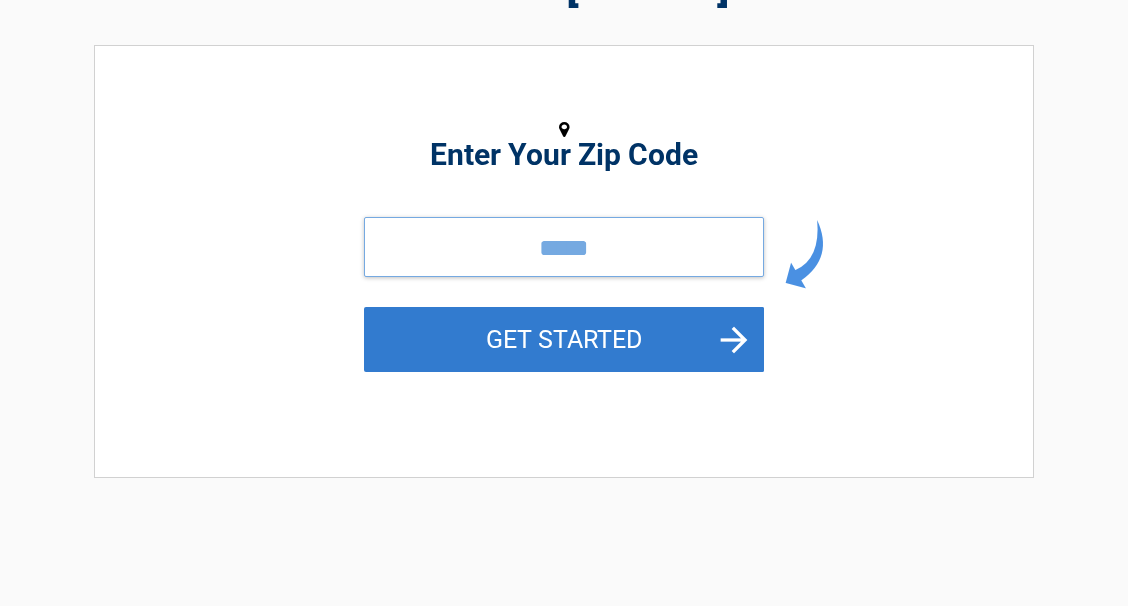 type on "*****" 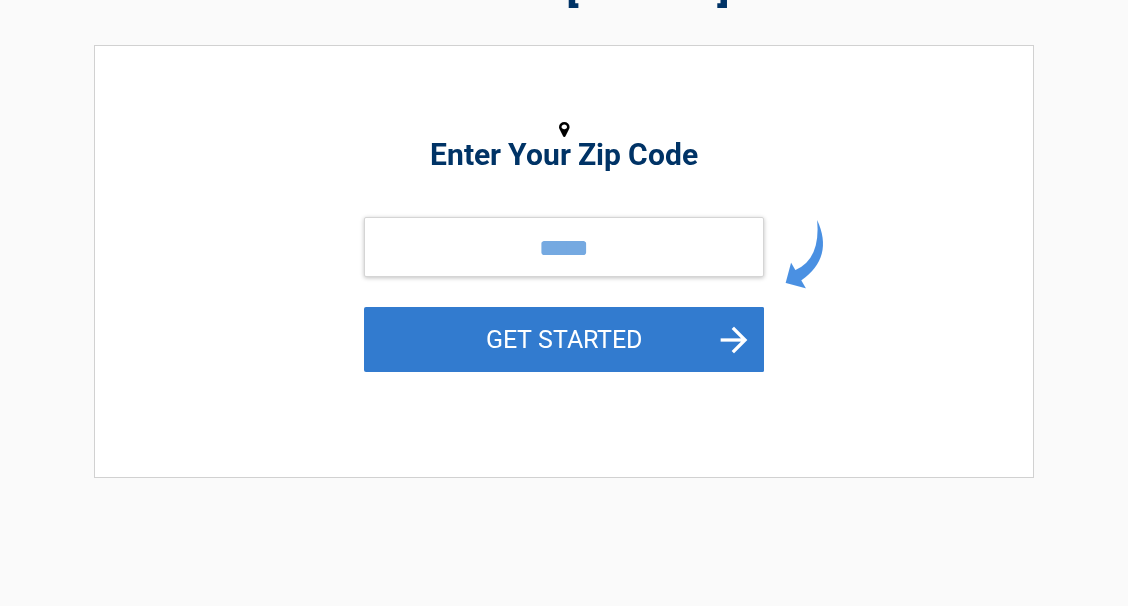 click on "GET STARTED" at bounding box center [564, 339] 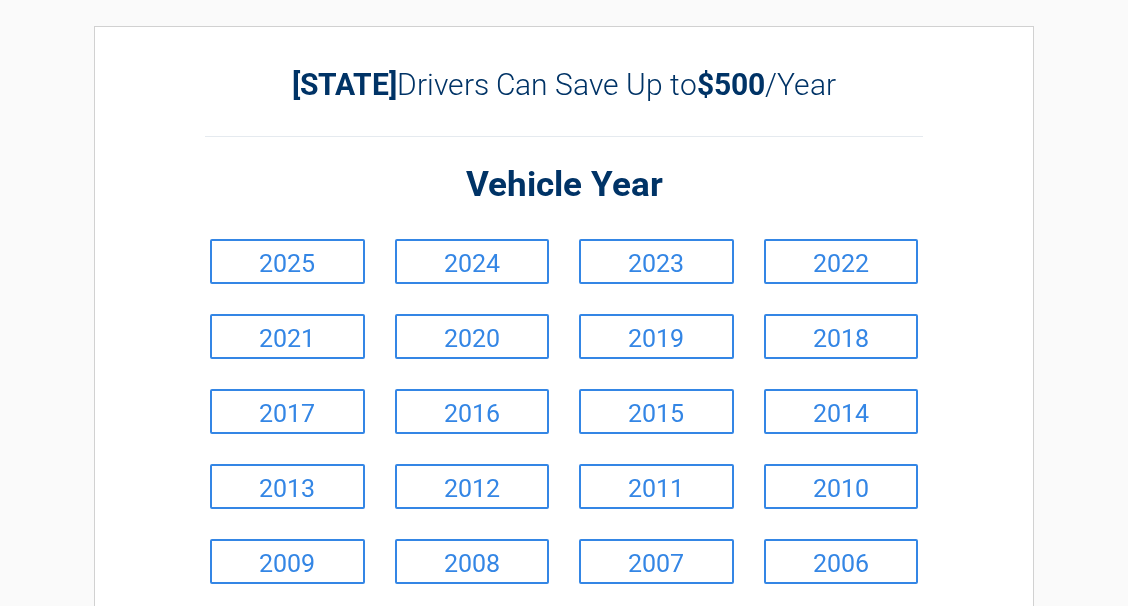 scroll, scrollTop: 204, scrollLeft: 0, axis: vertical 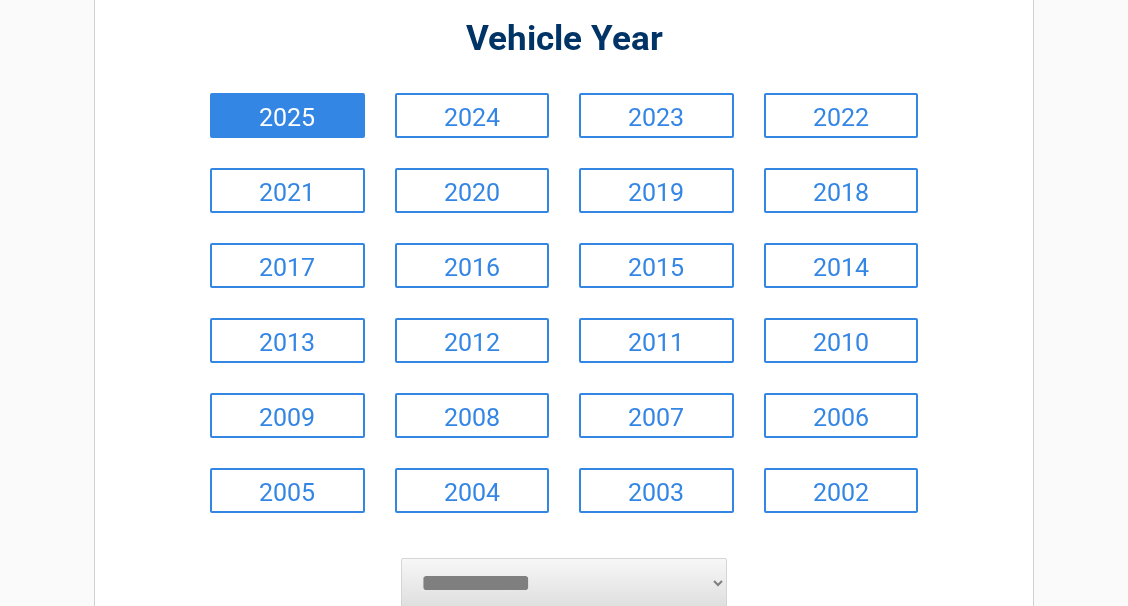 click on "2025" at bounding box center [287, 115] 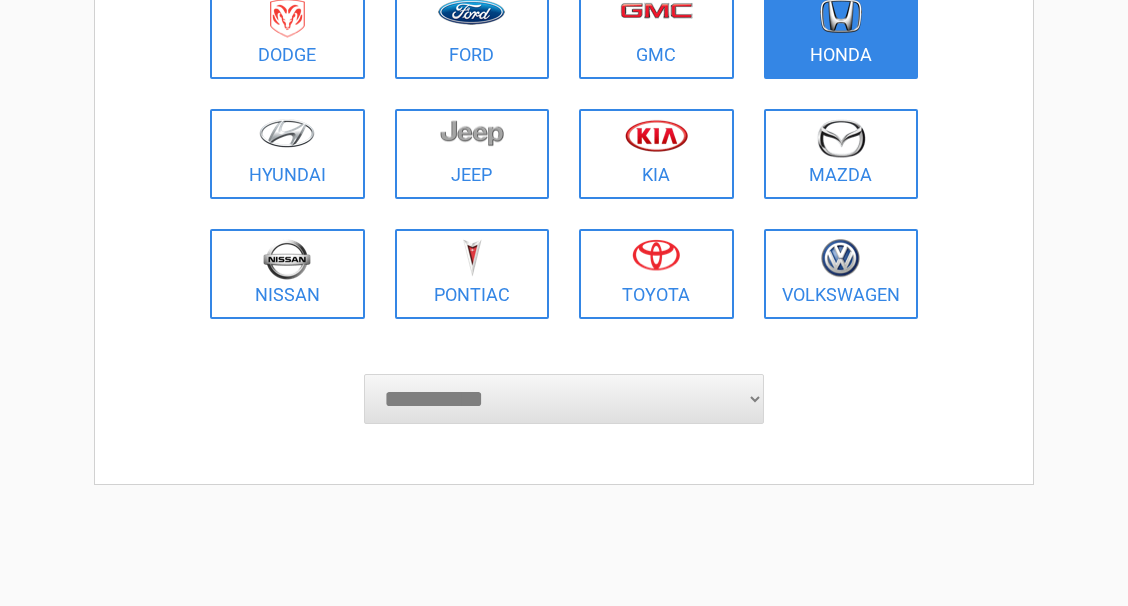 scroll, scrollTop: 408, scrollLeft: 0, axis: vertical 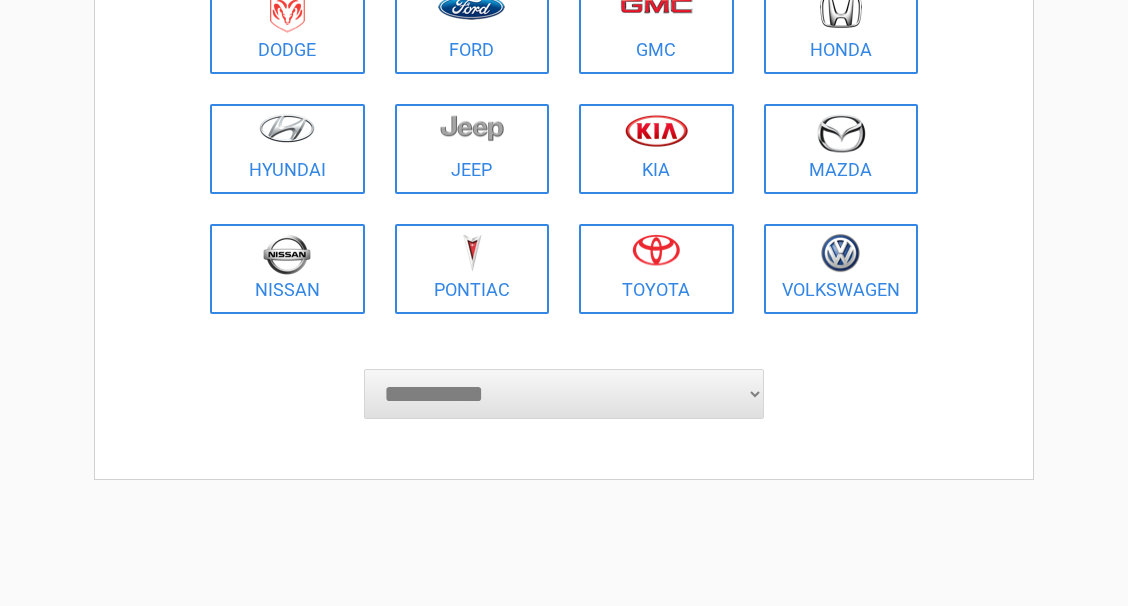 click on "**********" at bounding box center (564, 394) 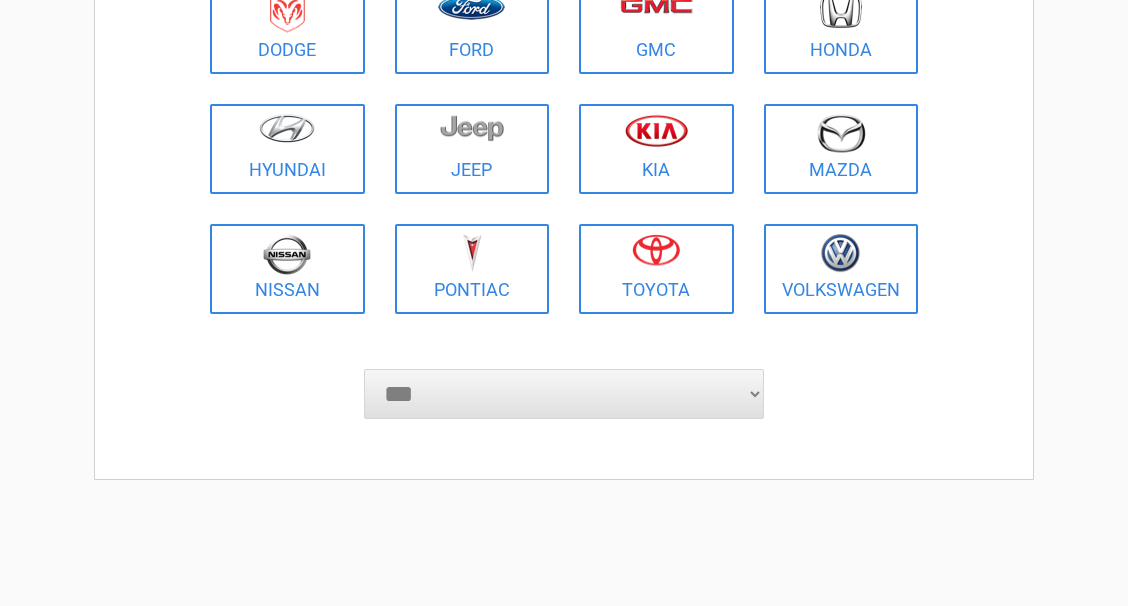 click on "***" at bounding box center [0, 0] 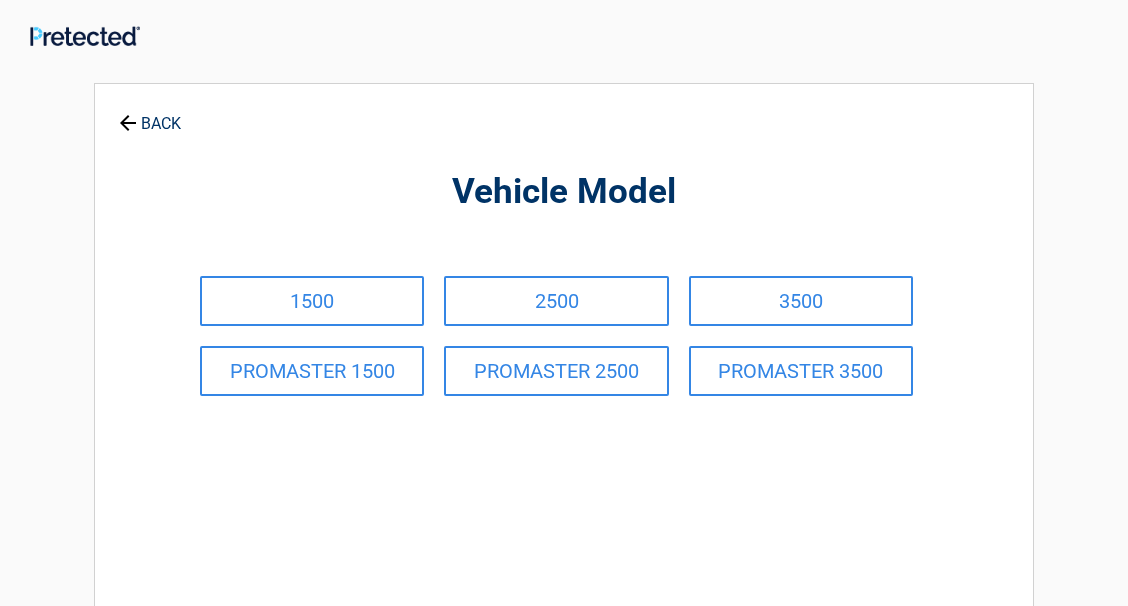 scroll, scrollTop: 0, scrollLeft: 0, axis: both 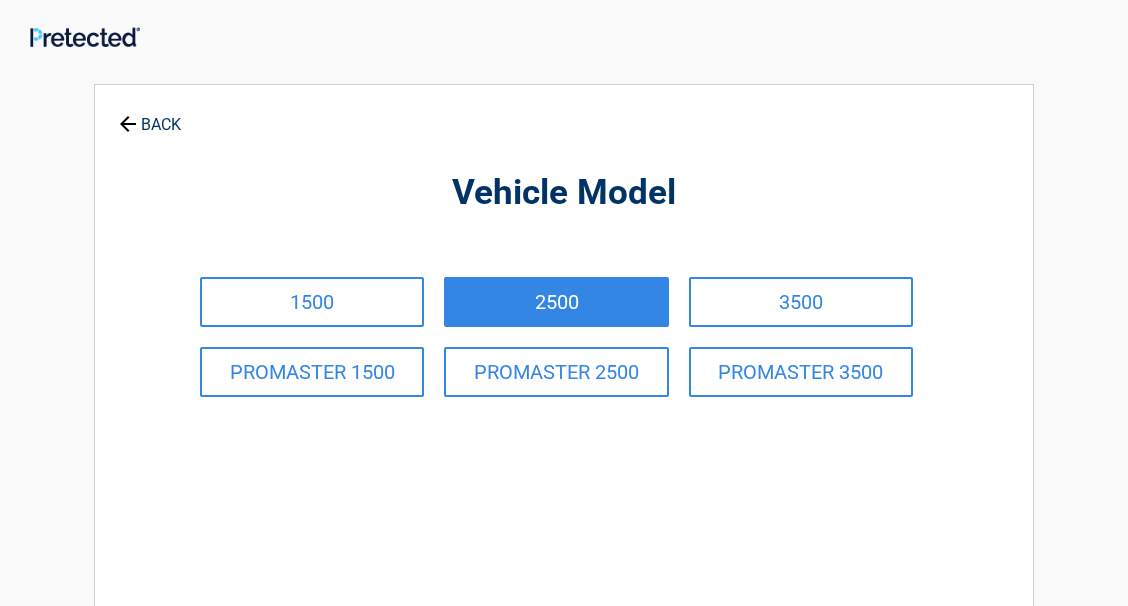 click on "2500" at bounding box center [556, 302] 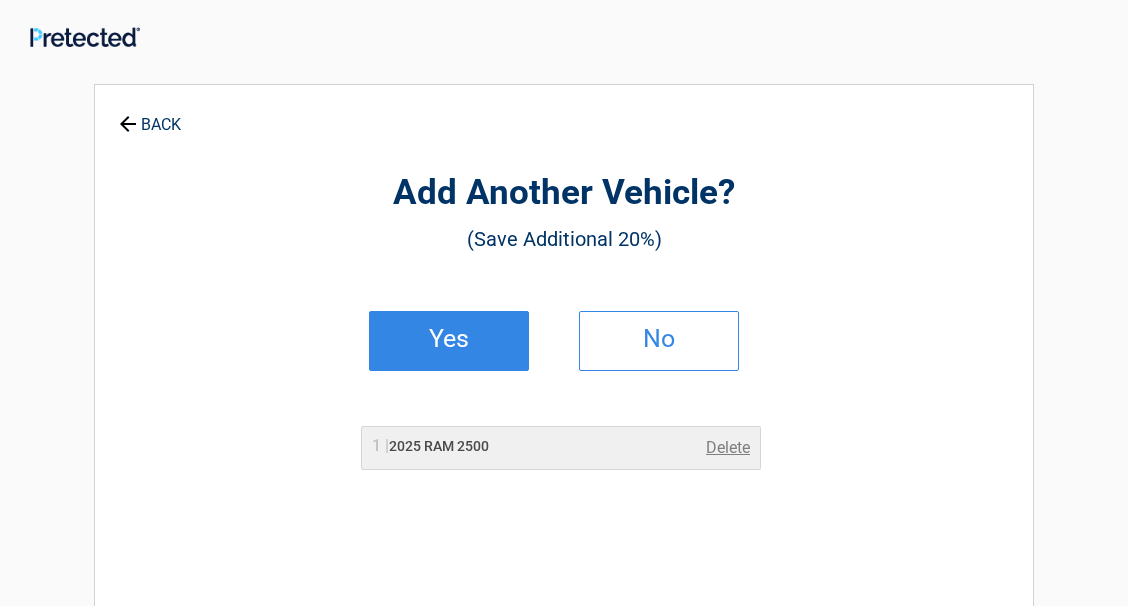 click on "Yes" at bounding box center (449, 339) 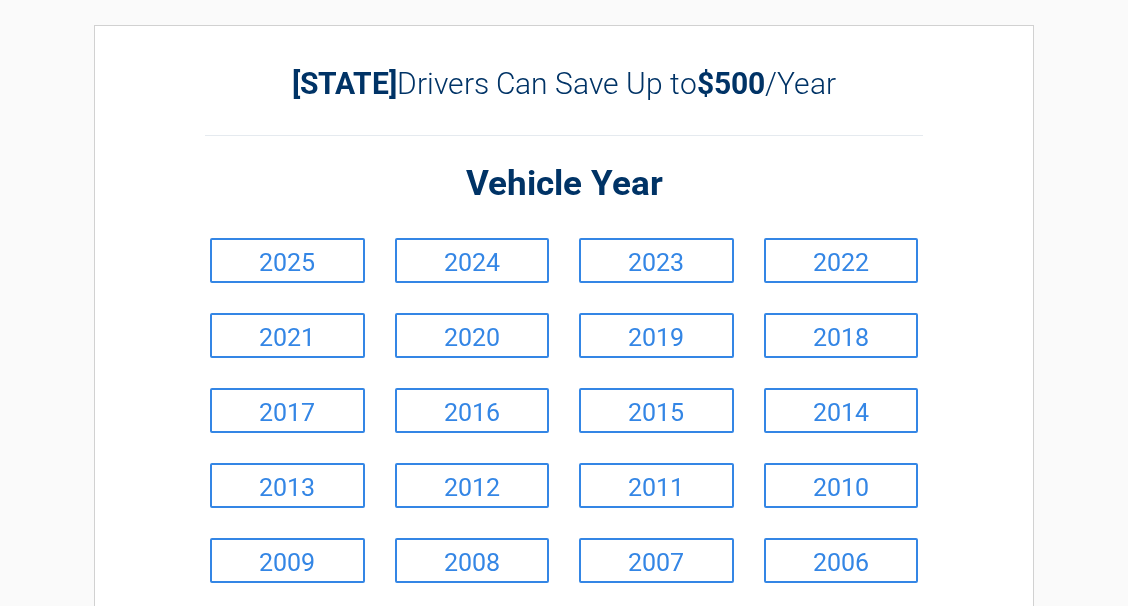 scroll, scrollTop: 102, scrollLeft: 0, axis: vertical 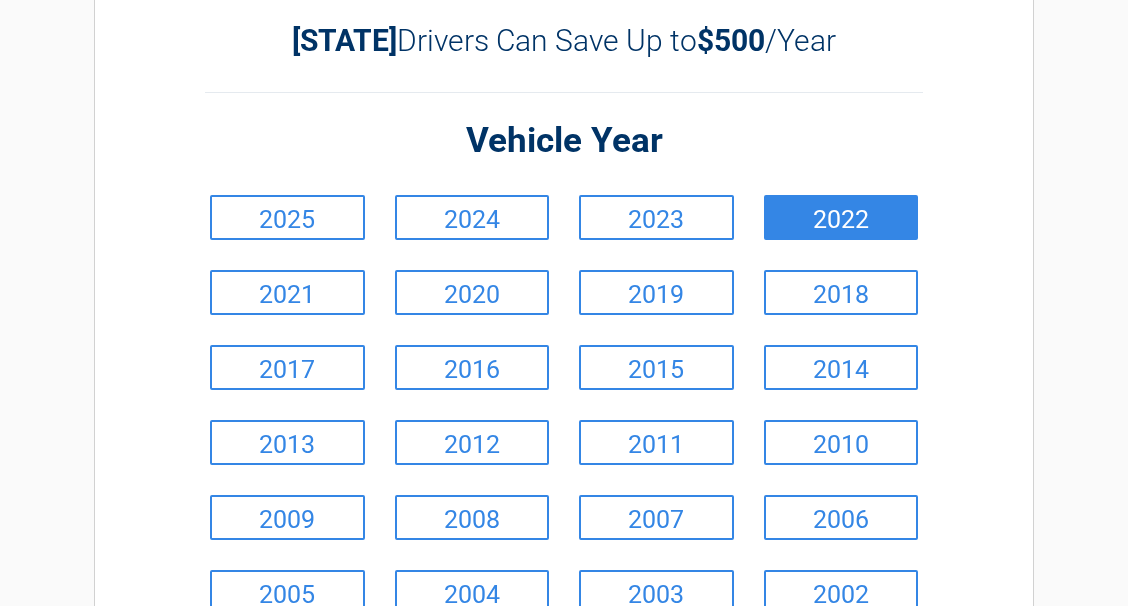click on "2022" at bounding box center [841, 217] 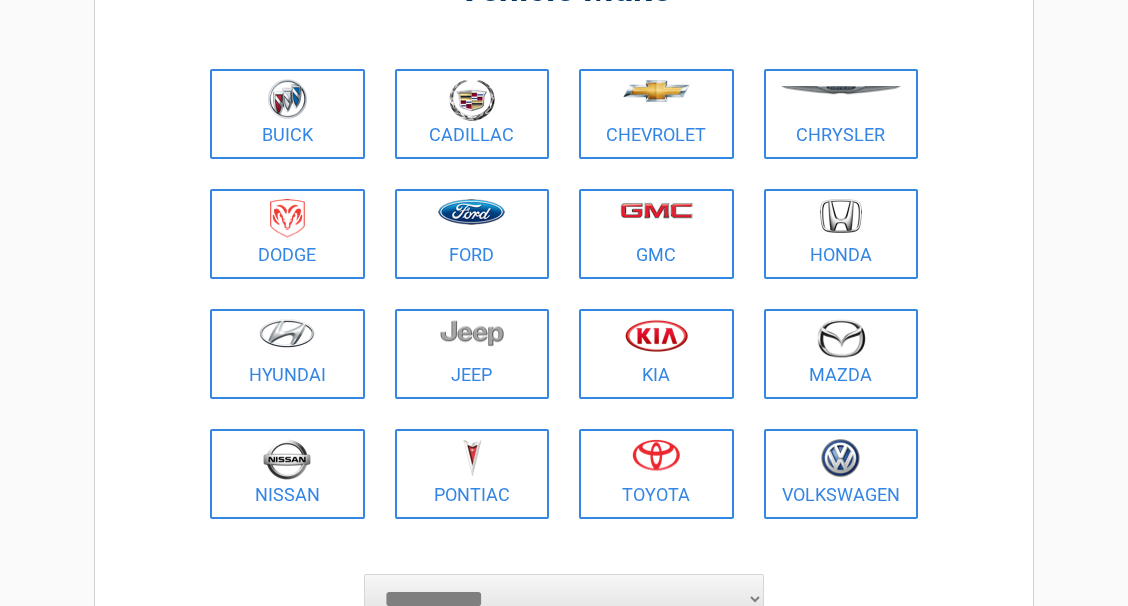 scroll, scrollTop: 204, scrollLeft: 0, axis: vertical 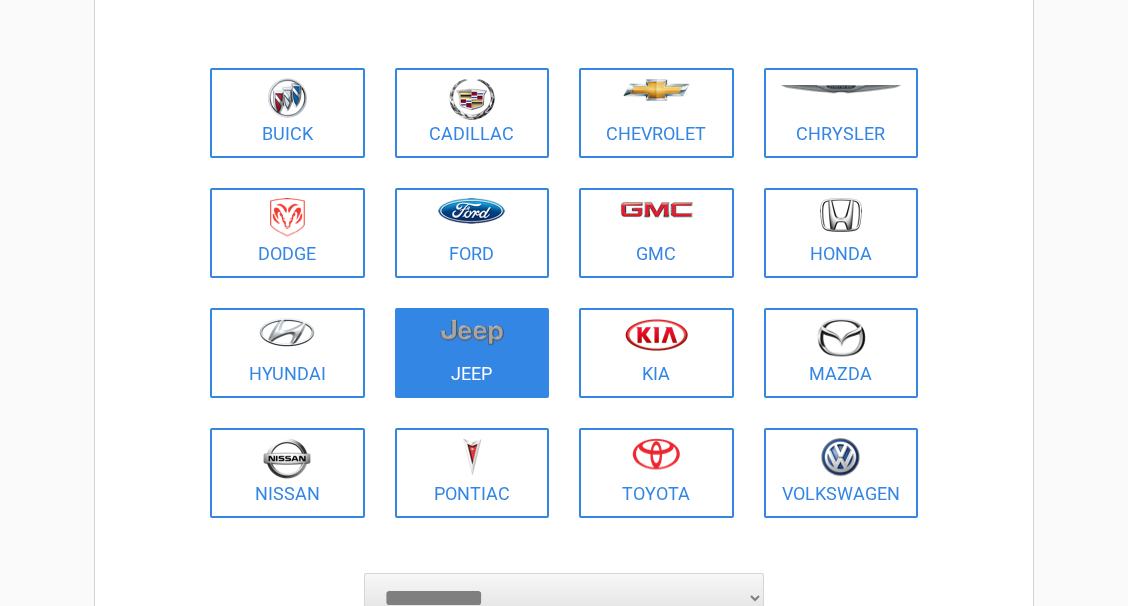 click at bounding box center [472, 340] 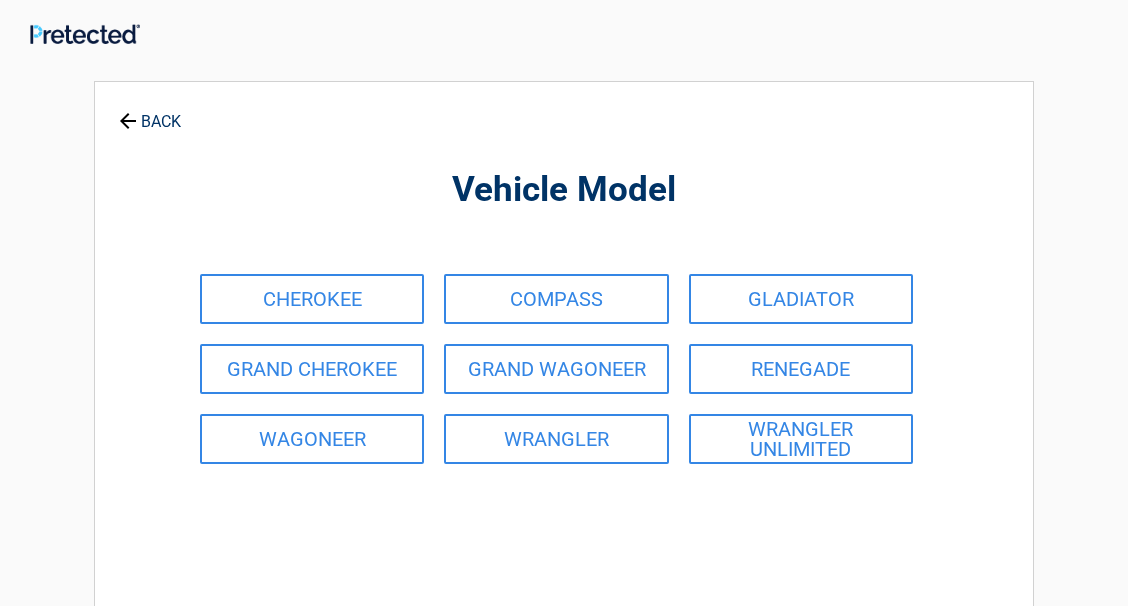 scroll, scrollTop: 0, scrollLeft: 0, axis: both 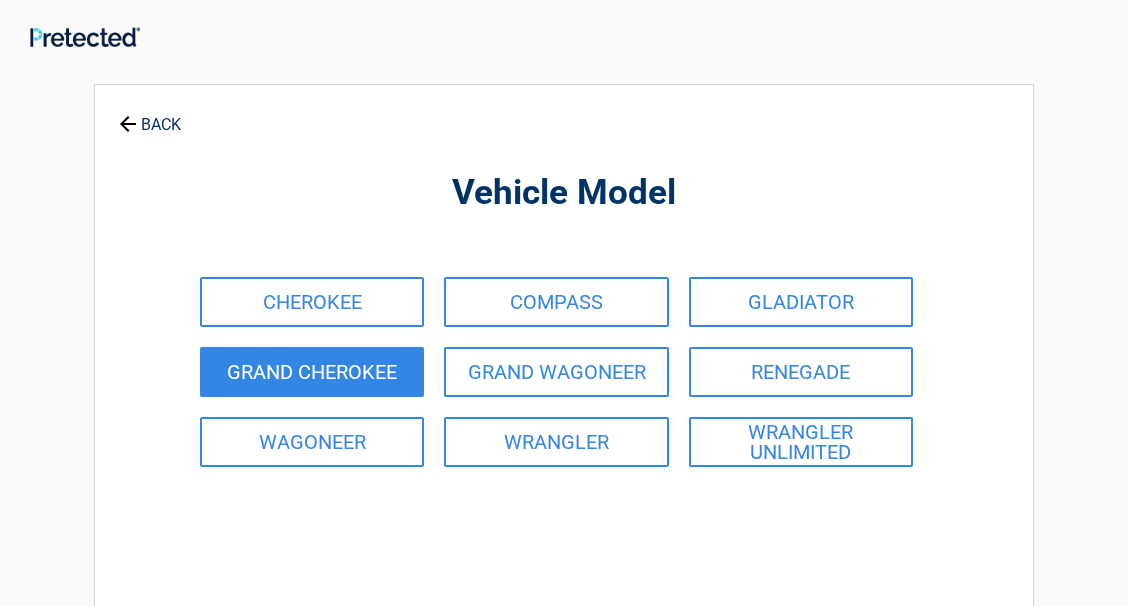 click on "GRAND CHEROKEE" at bounding box center (312, 372) 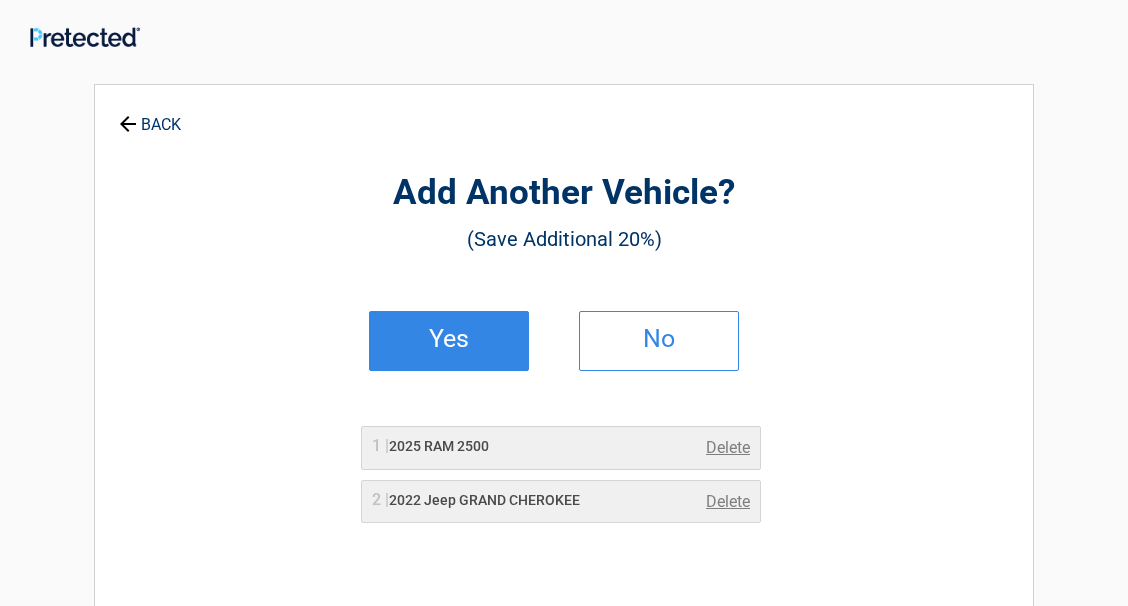click on "Yes" at bounding box center (449, 341) 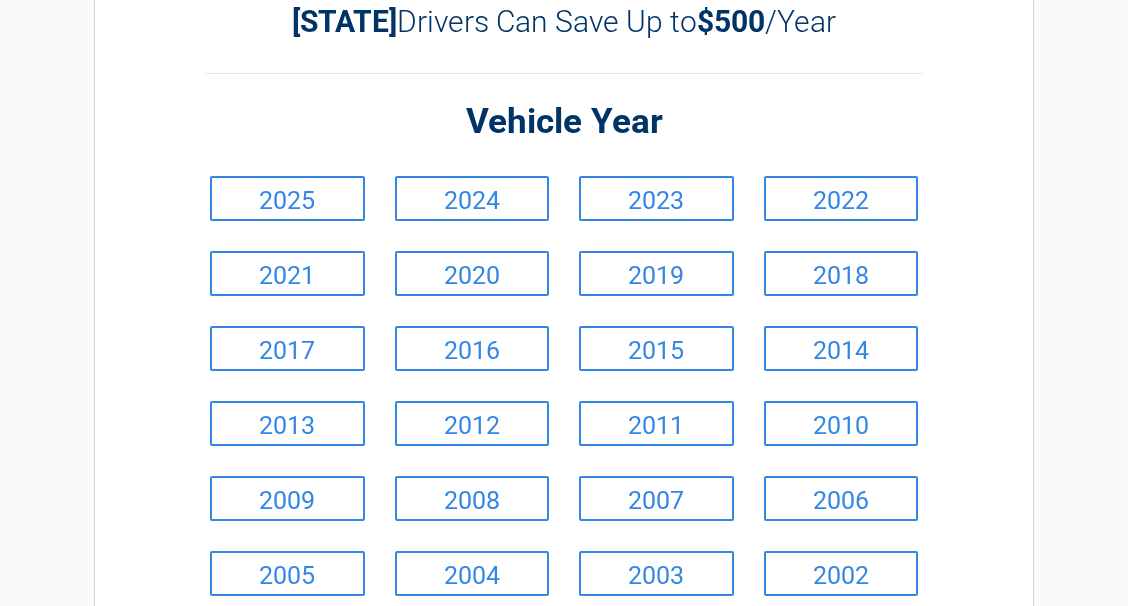scroll, scrollTop: 204, scrollLeft: 0, axis: vertical 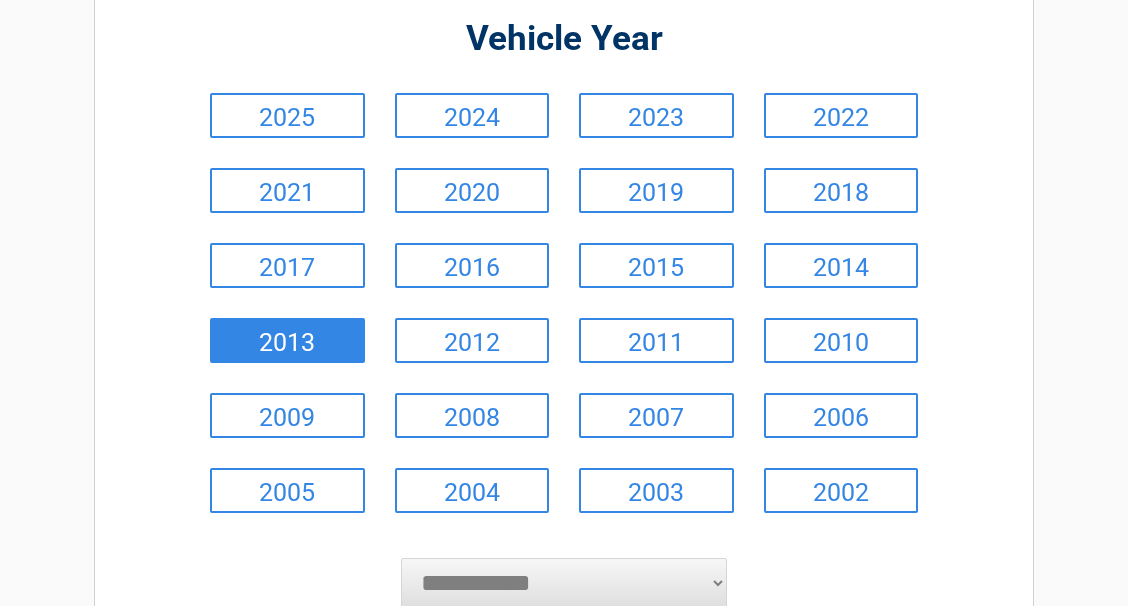click on "2013" at bounding box center (287, 340) 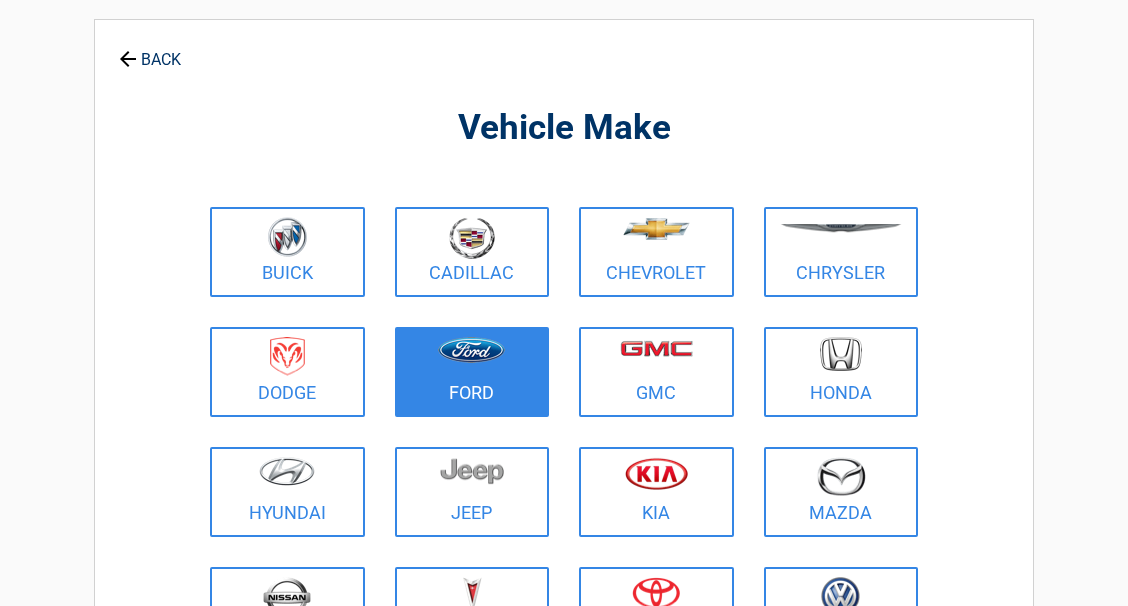 scroll, scrollTop: 204, scrollLeft: 0, axis: vertical 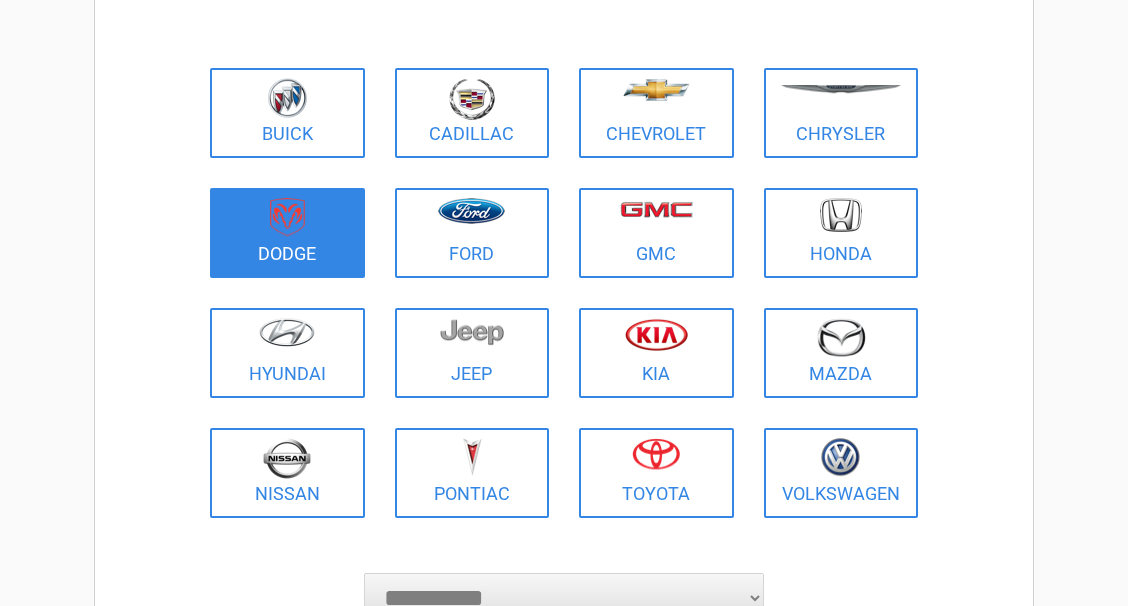 click at bounding box center (287, 220) 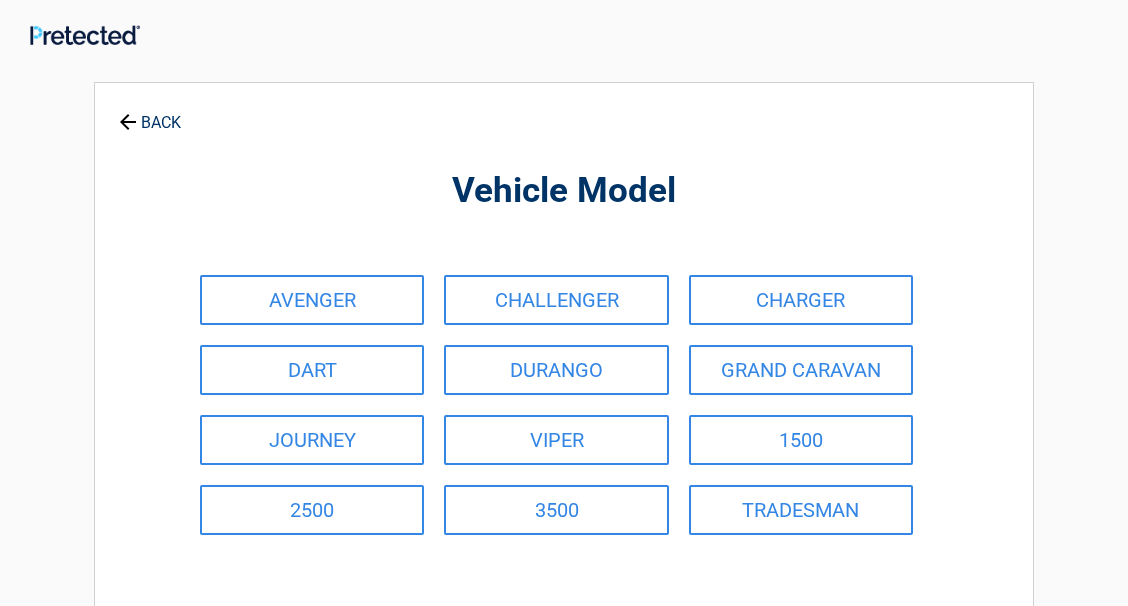 scroll, scrollTop: 0, scrollLeft: 0, axis: both 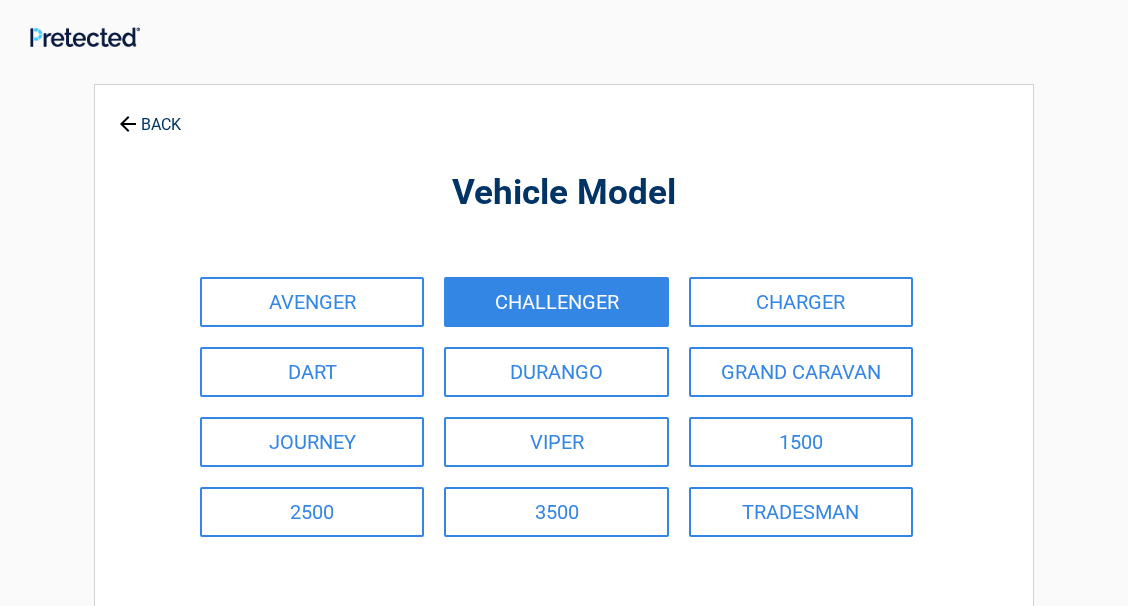 click on "CHALLENGER" at bounding box center [556, 302] 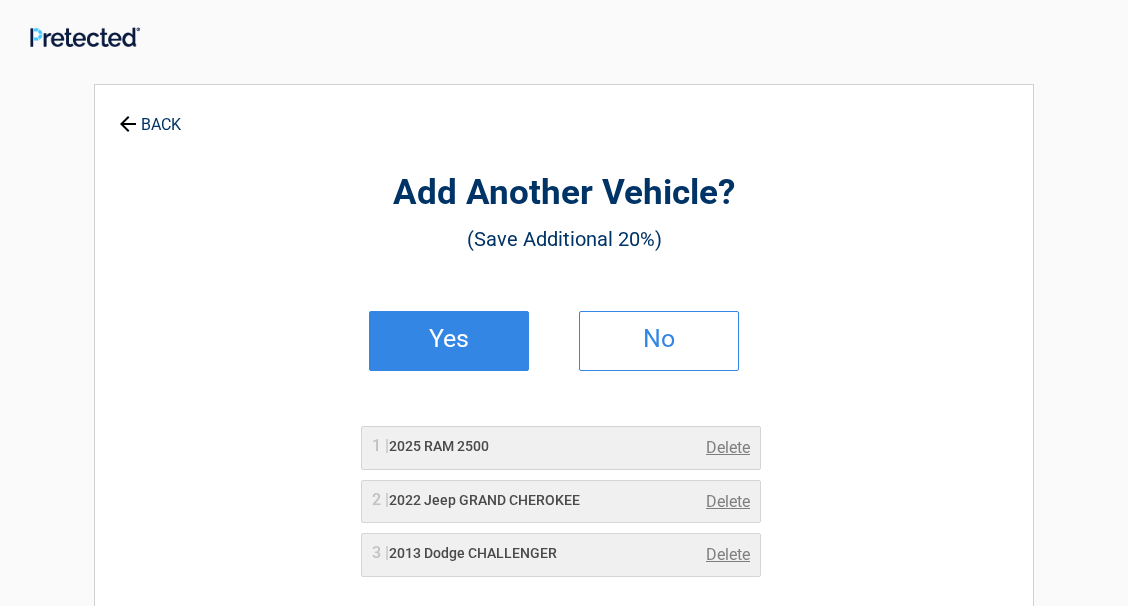 click on "Yes" at bounding box center (449, 341) 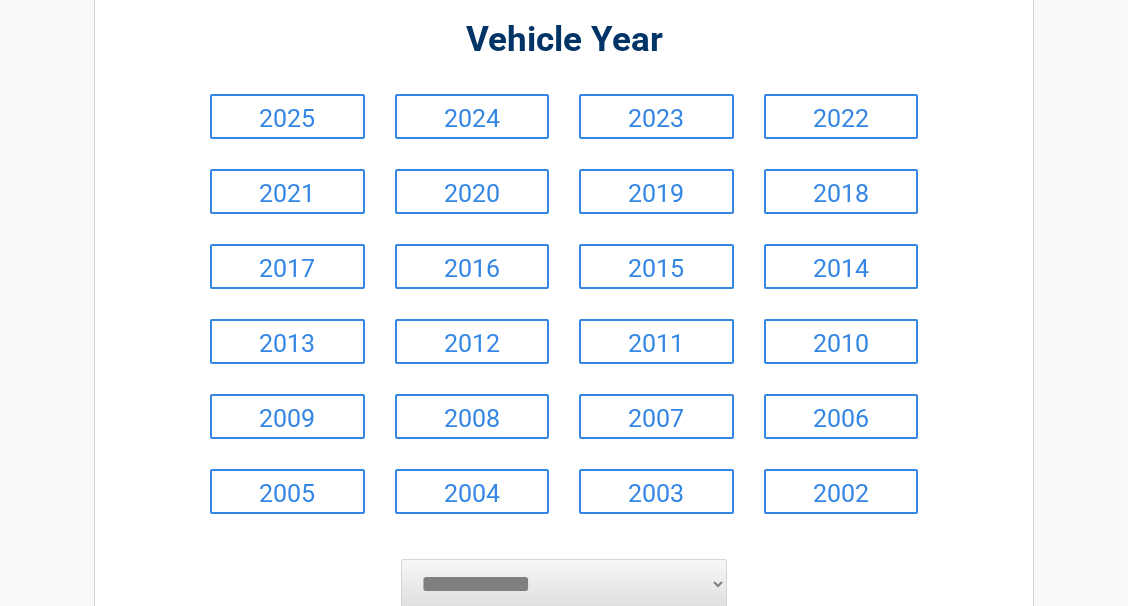 scroll, scrollTop: 204, scrollLeft: 0, axis: vertical 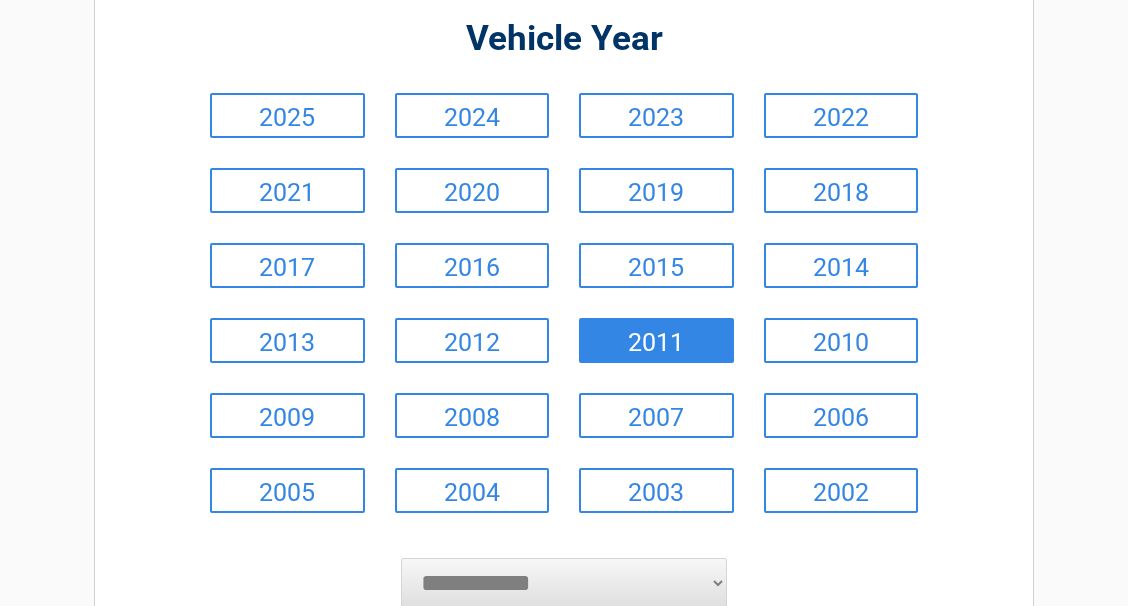 click on "2011" at bounding box center (656, 340) 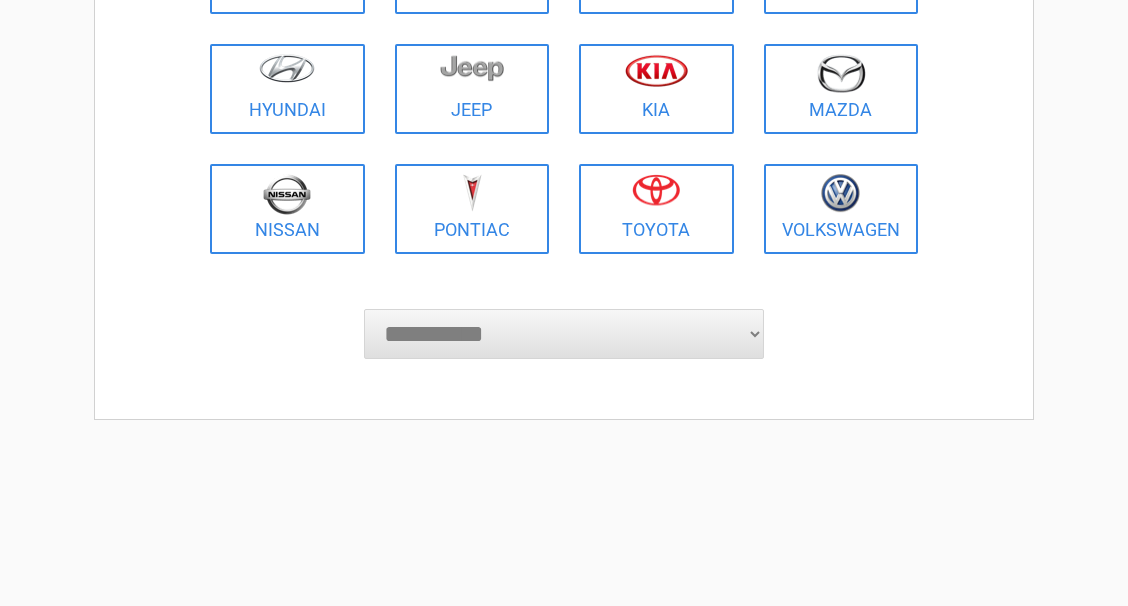 scroll, scrollTop: 510, scrollLeft: 0, axis: vertical 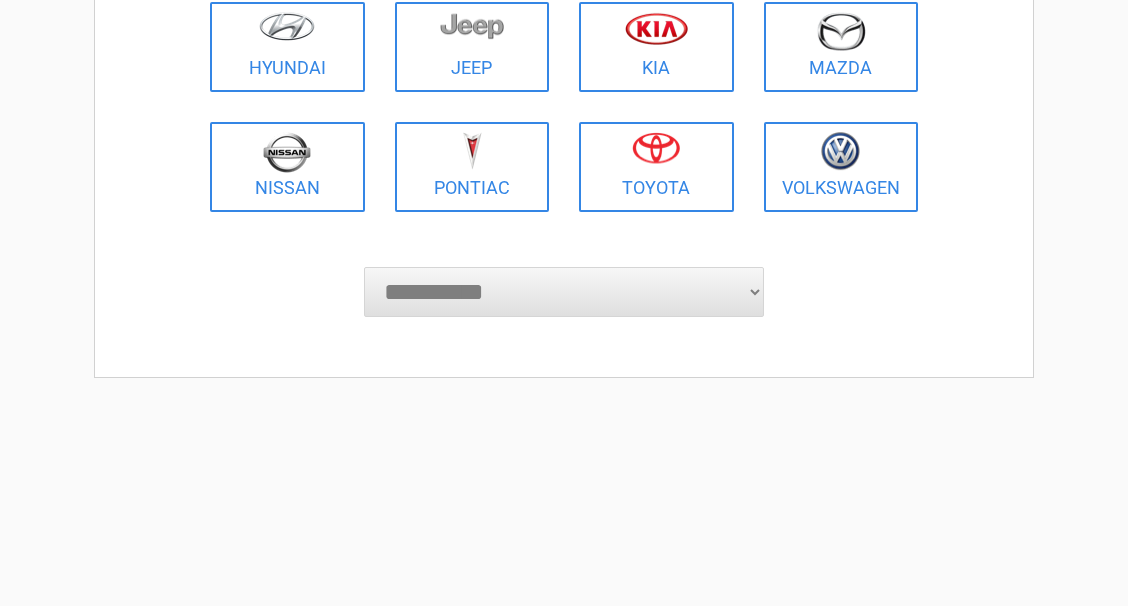 click on "**********" at bounding box center (564, 292) 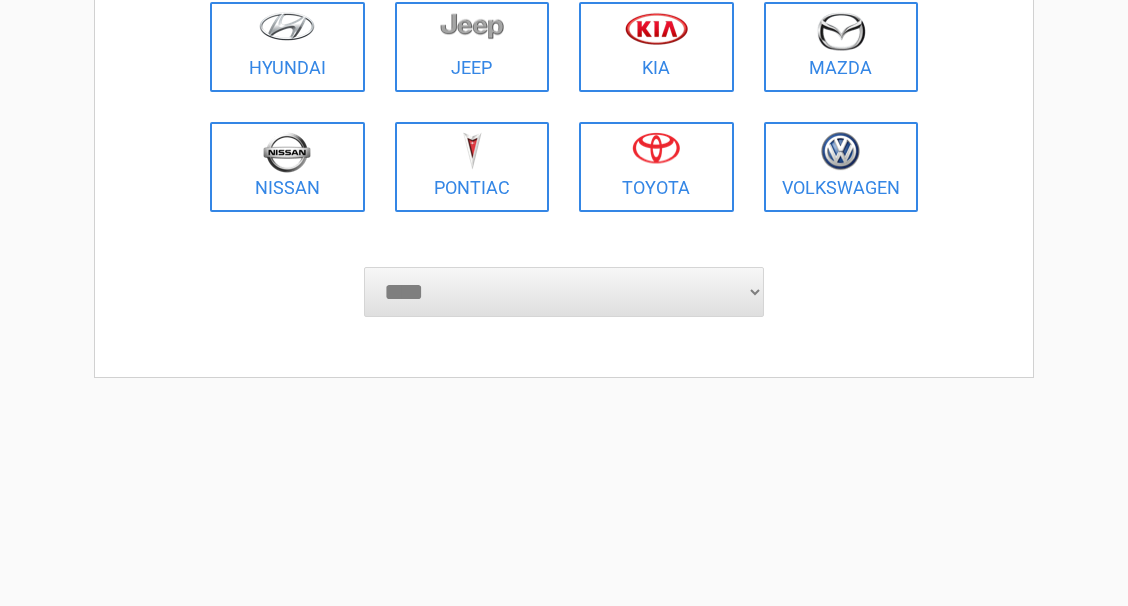 click on "****" at bounding box center (0, 0) 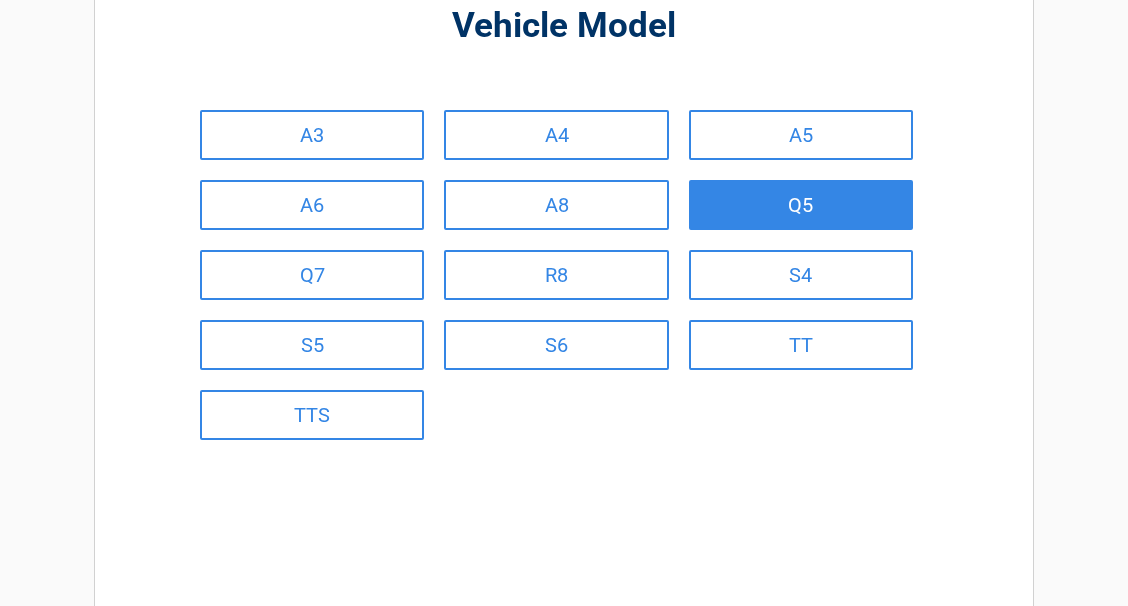 scroll, scrollTop: 204, scrollLeft: 0, axis: vertical 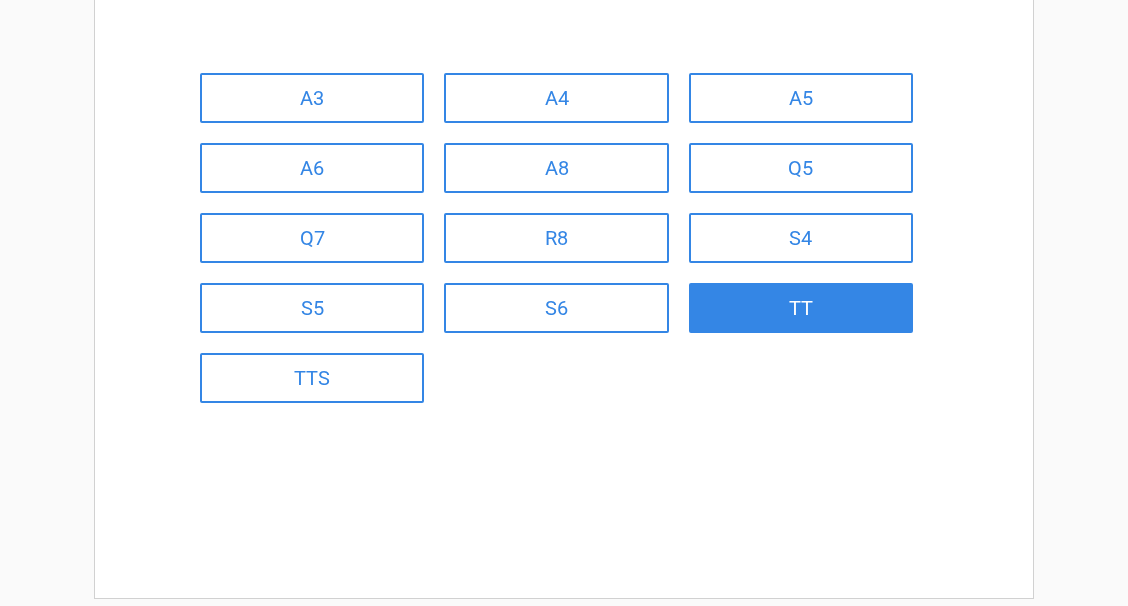 click on "TT" at bounding box center (801, 308) 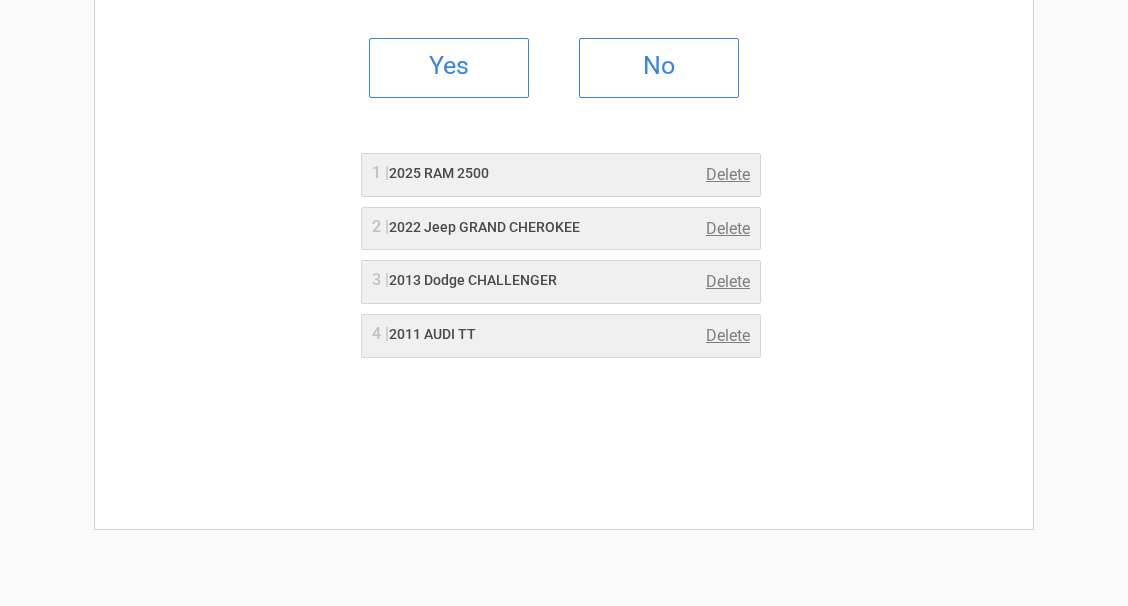 scroll, scrollTop: 306, scrollLeft: 0, axis: vertical 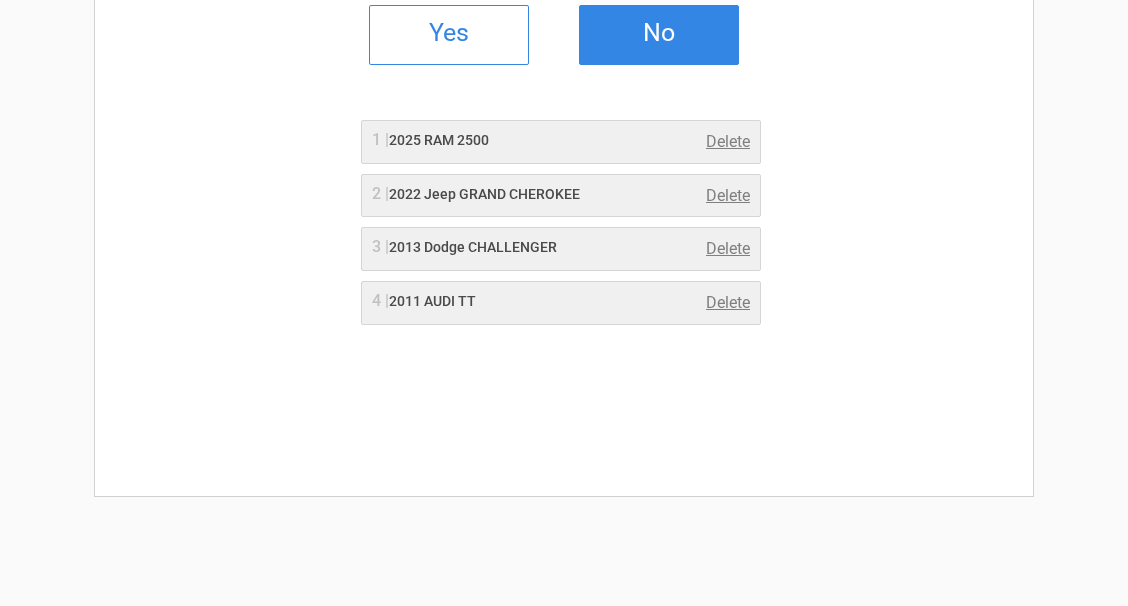 click on "No" at bounding box center [659, 33] 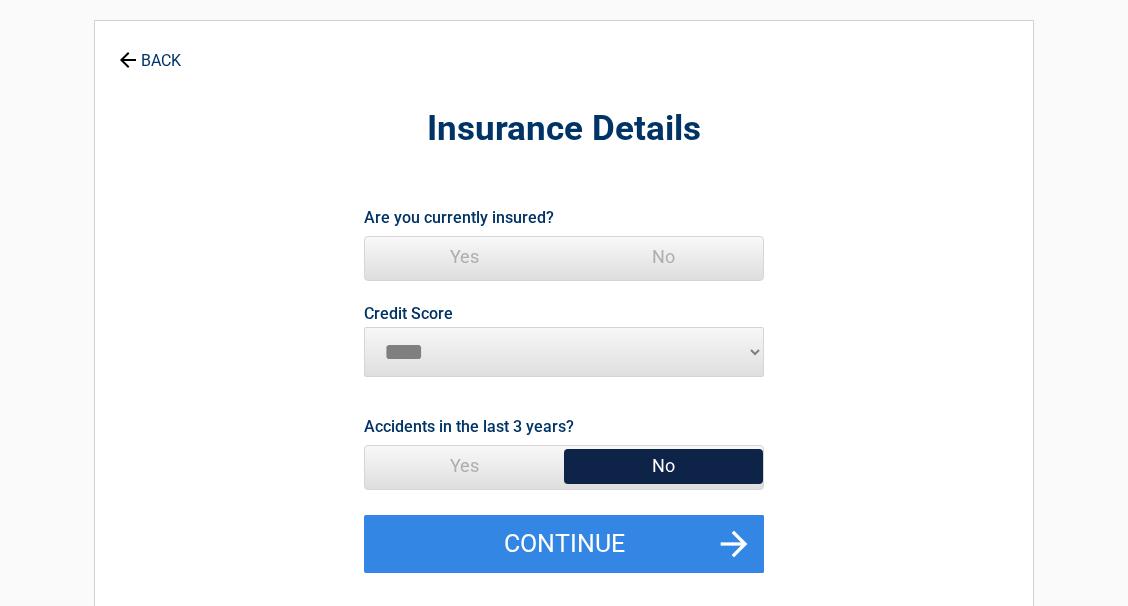 scroll, scrollTop: 102, scrollLeft: 0, axis: vertical 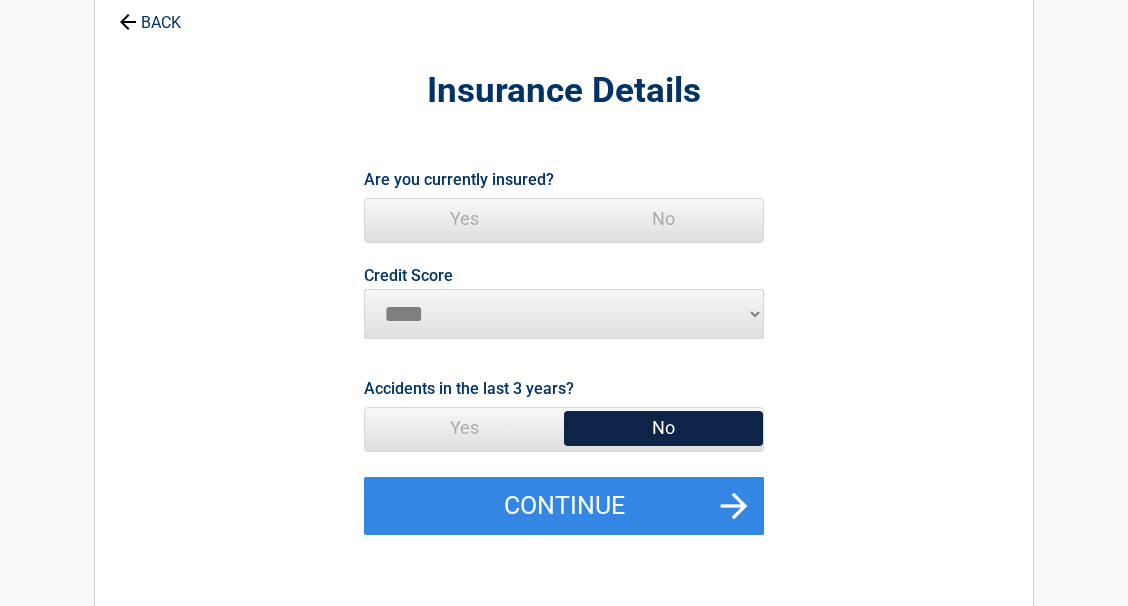click on "Yes" at bounding box center [464, 219] 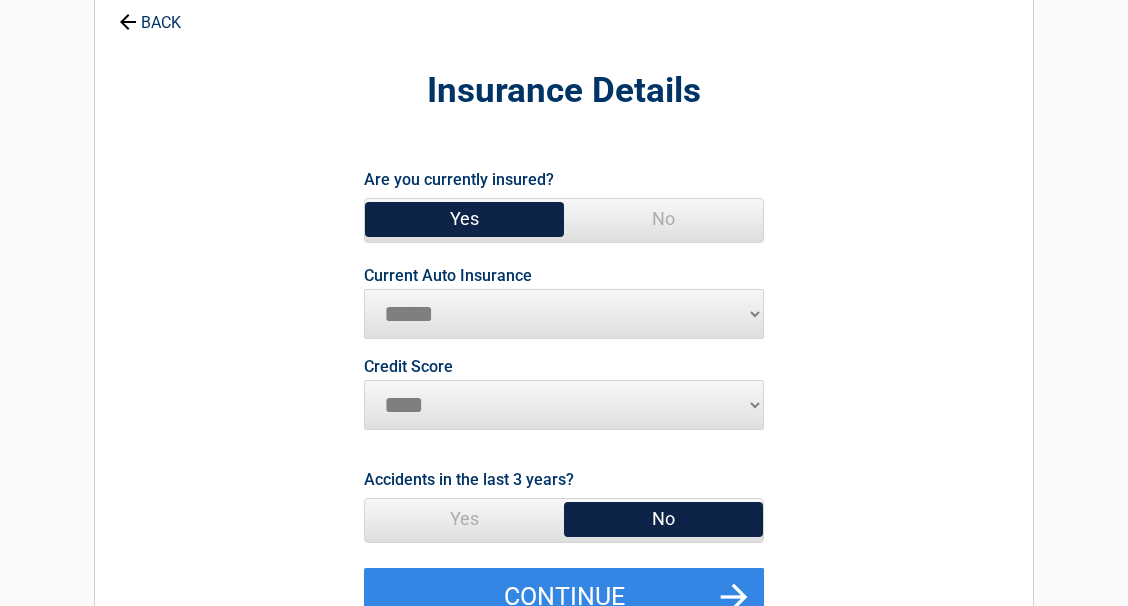 click on "**********" at bounding box center (564, 314) 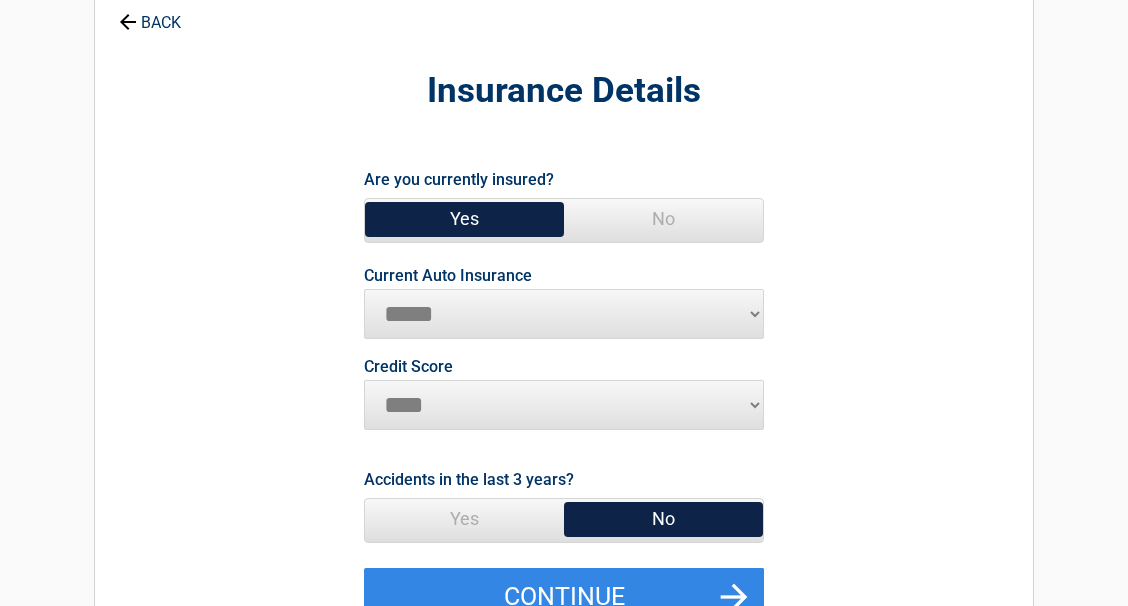 select on "*****" 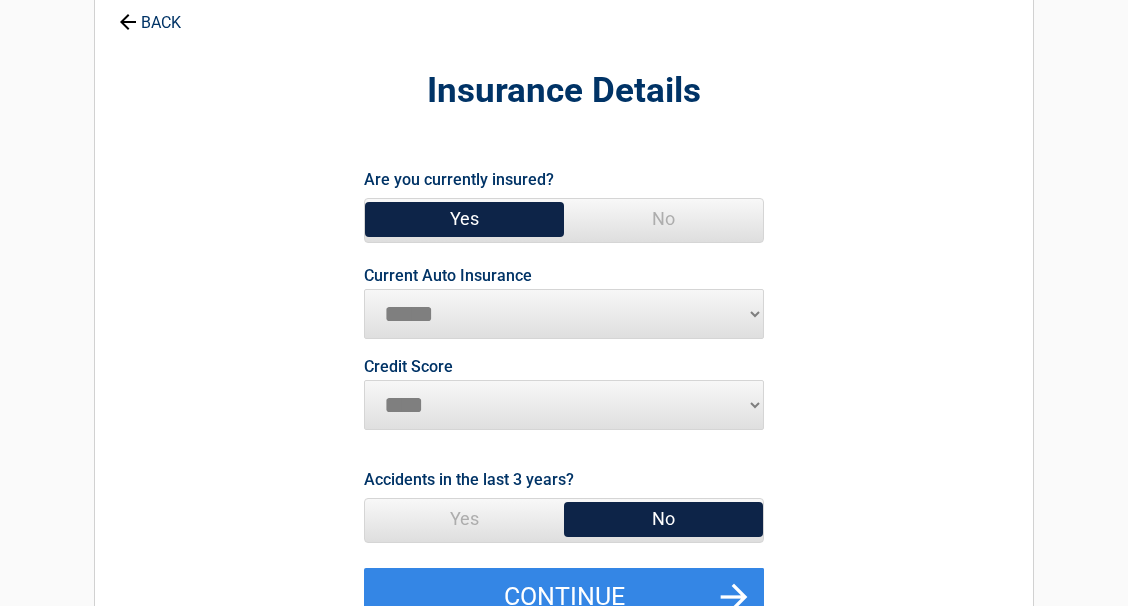 click on "*****" at bounding box center [0, 0] 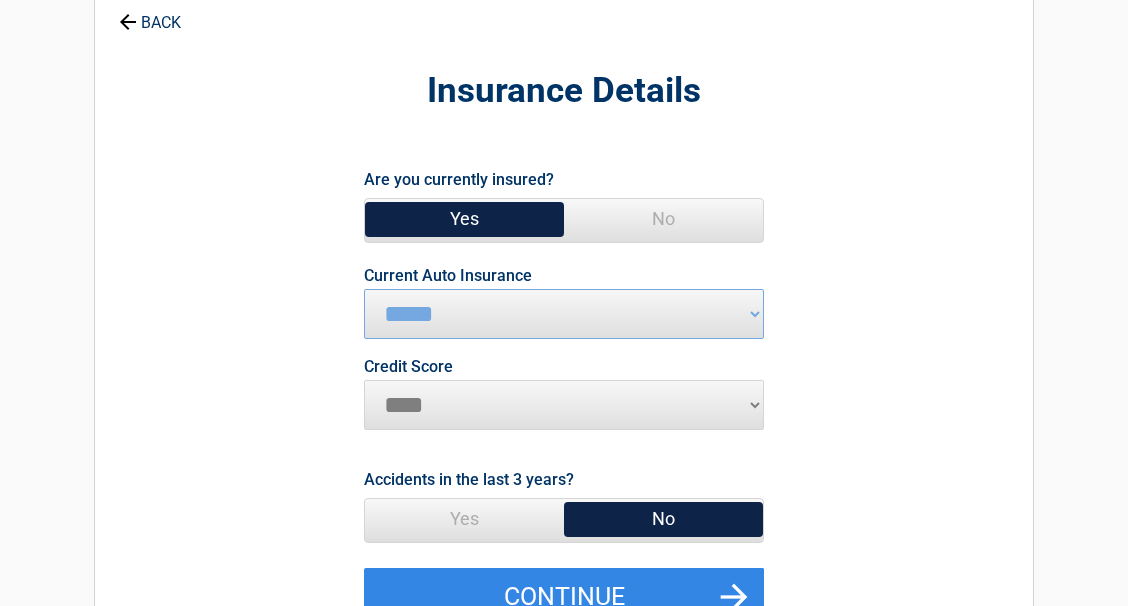 click on "*********
****
*******
****" at bounding box center (564, 405) 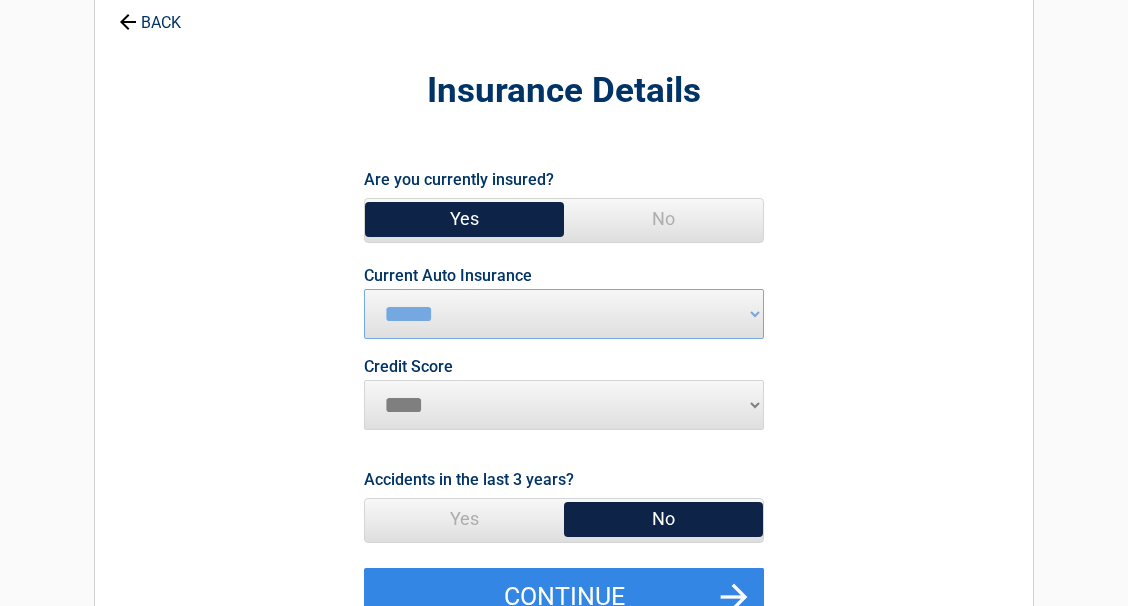 select on "*********" 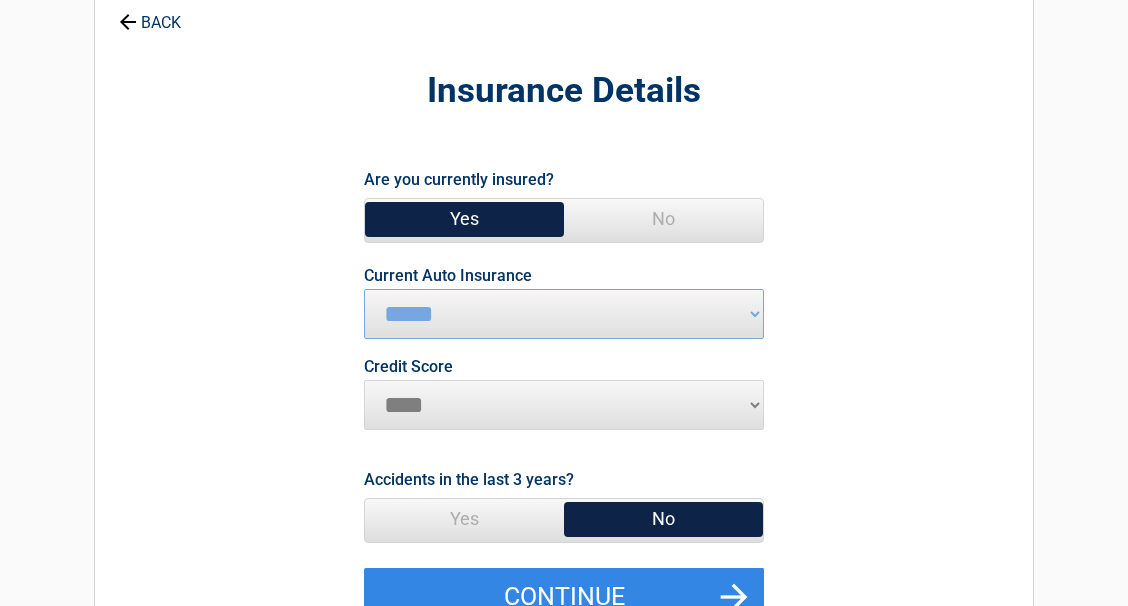 click on "*********" at bounding box center [0, 0] 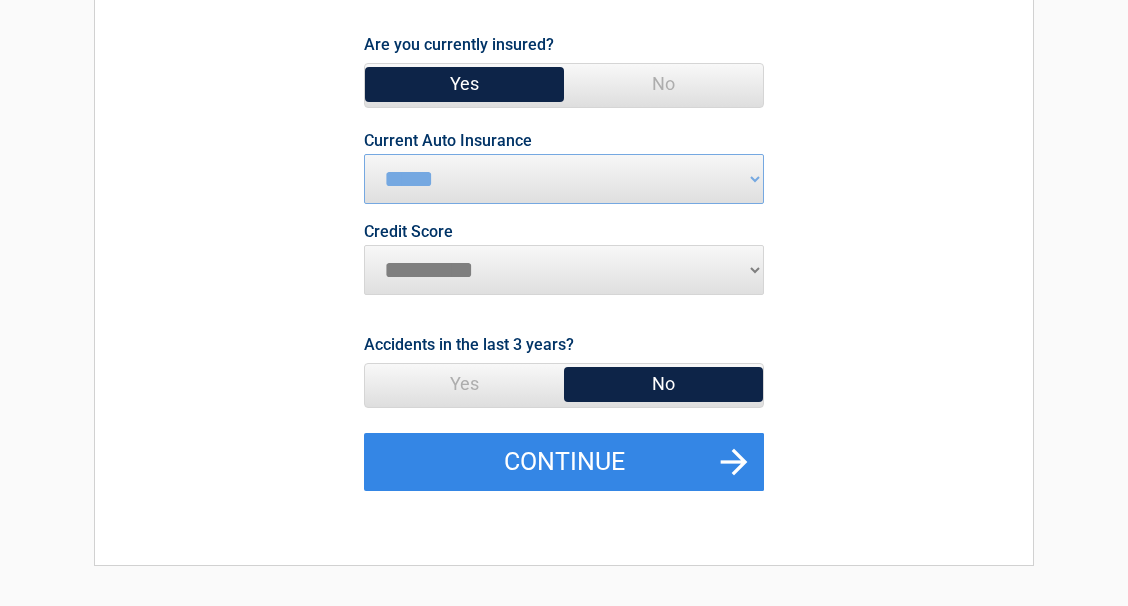 scroll, scrollTop: 306, scrollLeft: 0, axis: vertical 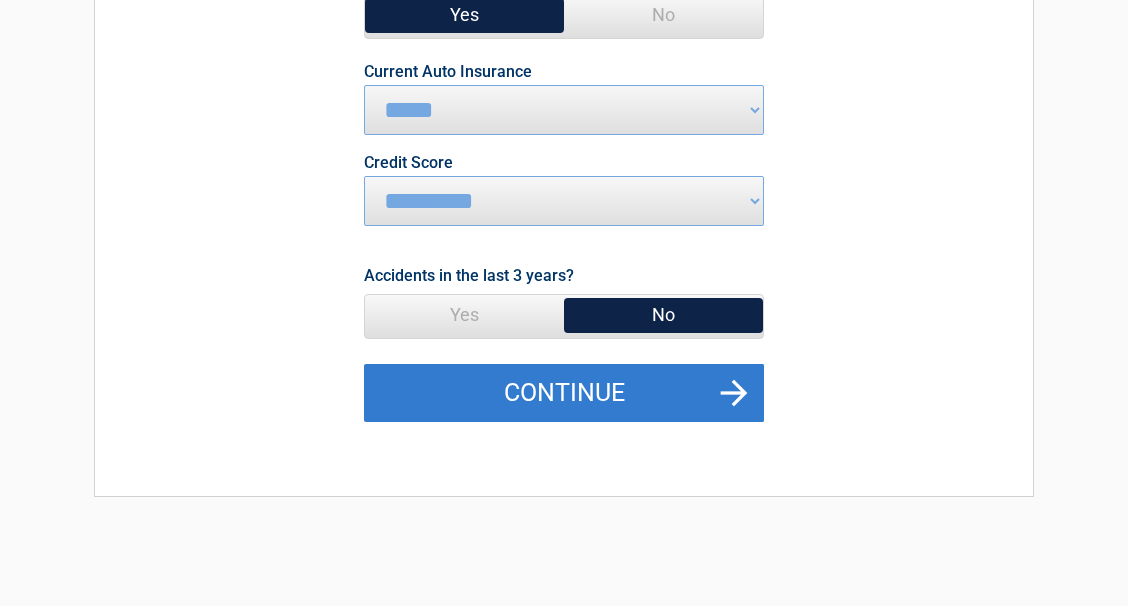 click on "Continue" at bounding box center [564, 393] 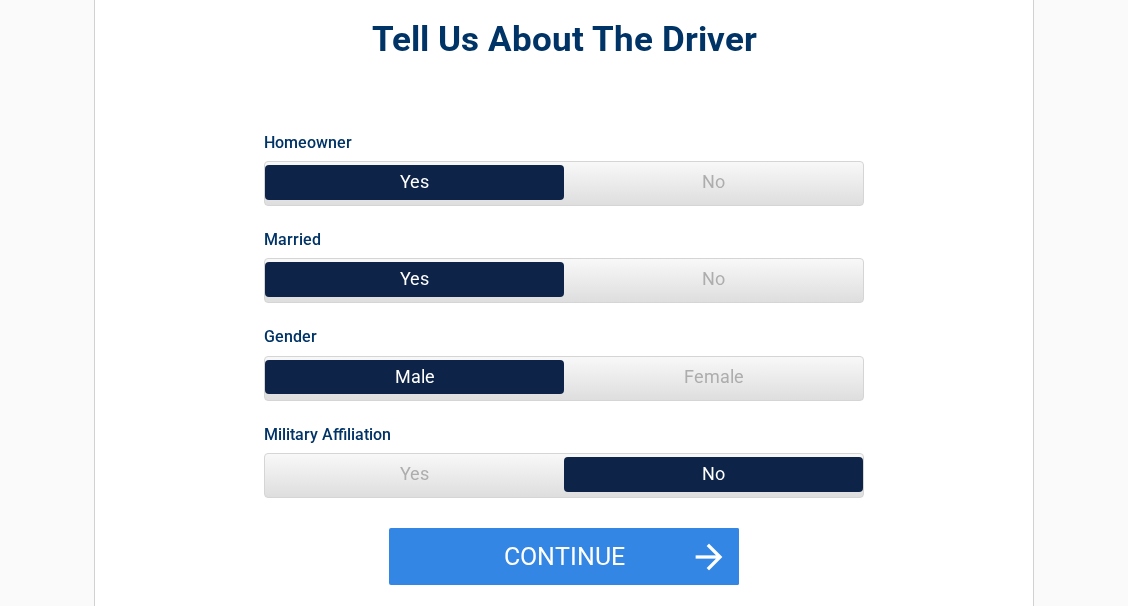 scroll, scrollTop: 204, scrollLeft: 0, axis: vertical 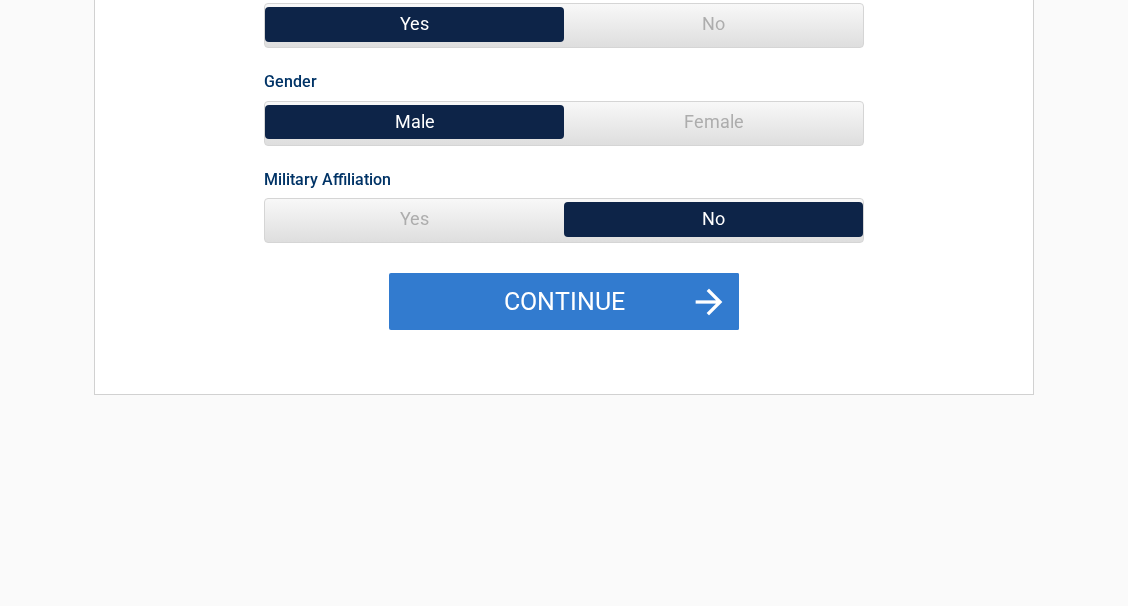 click on "Continue" at bounding box center (564, 302) 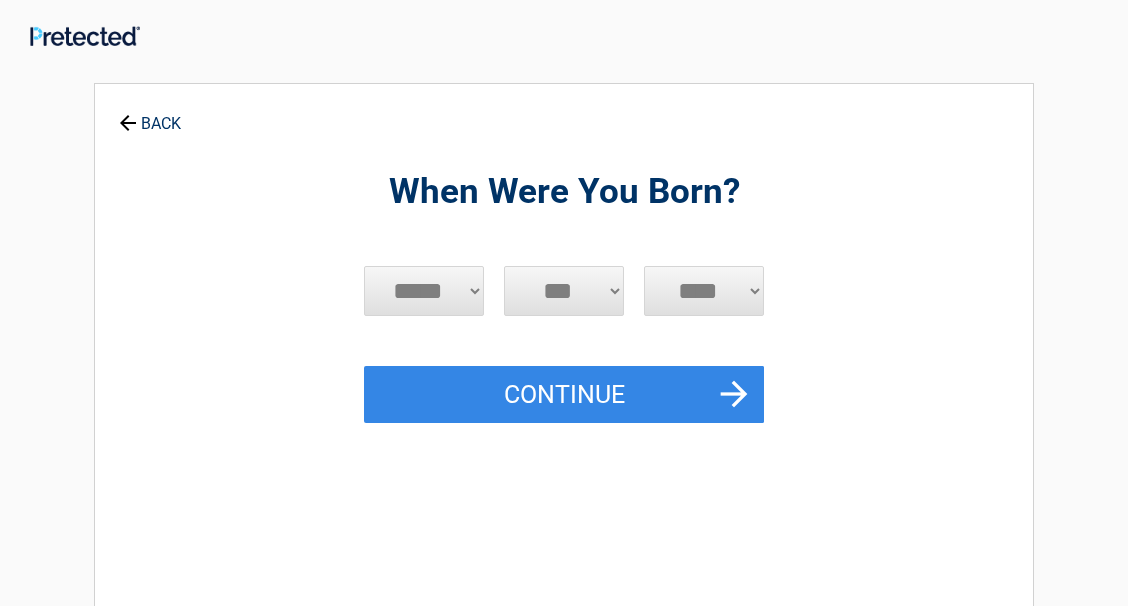 scroll, scrollTop: 0, scrollLeft: 0, axis: both 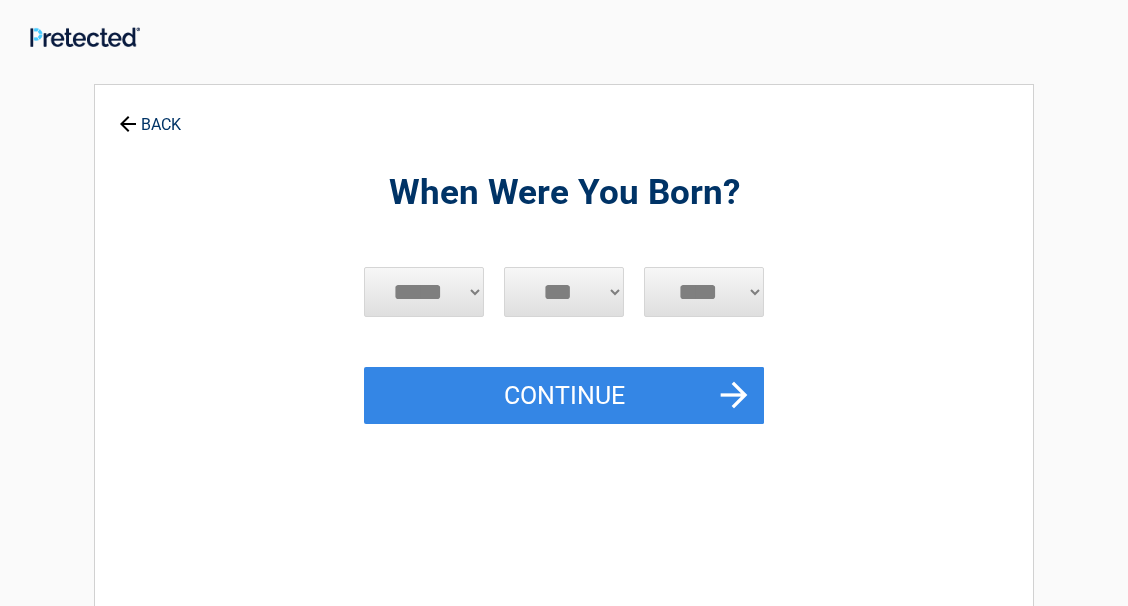 click on "*****
***
***
***
***
***
***
***
***
***
***
***
***" at bounding box center [424, 292] 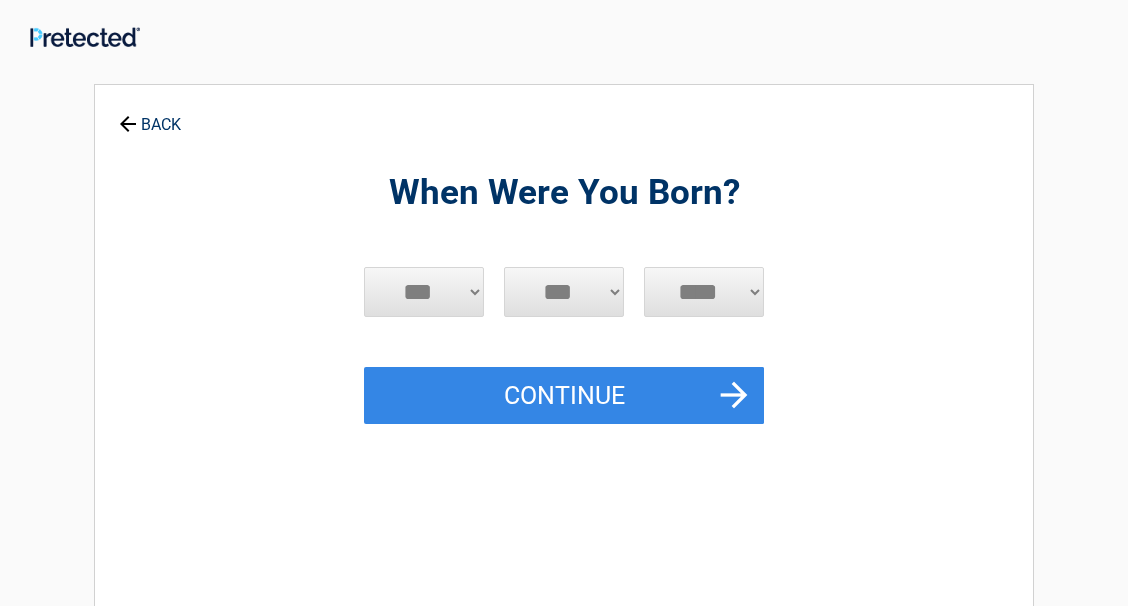 click on "***" at bounding box center (0, 0) 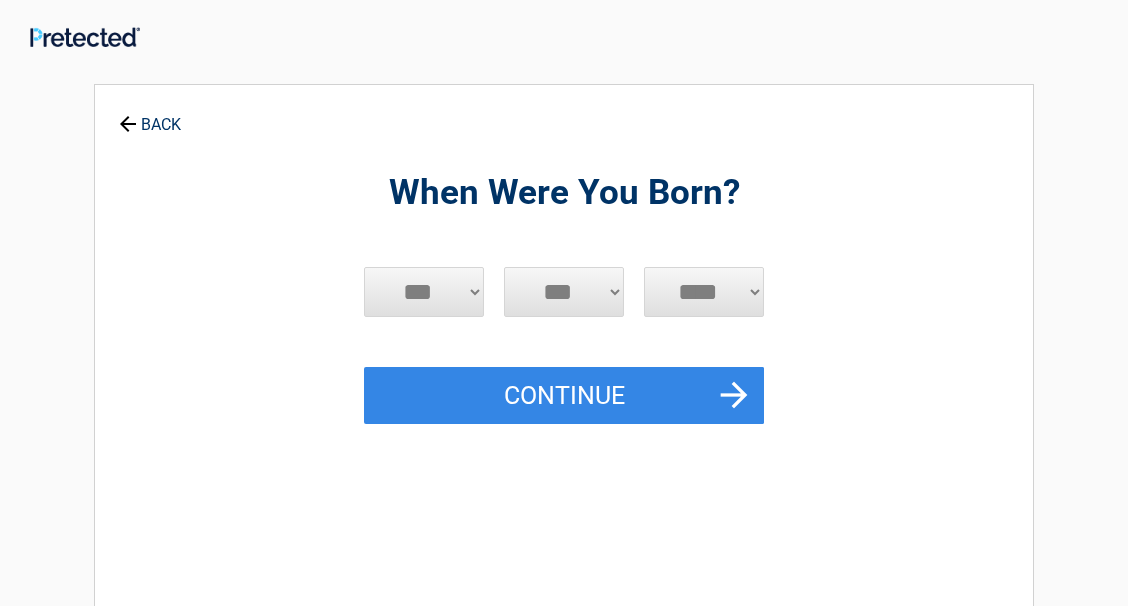 click on "*** * * * * * * * * * ** ** ** ** ** ** ** ** ** ** ** ** ** ** ** ** ** ** ** ** ** **" at bounding box center (564, 292) 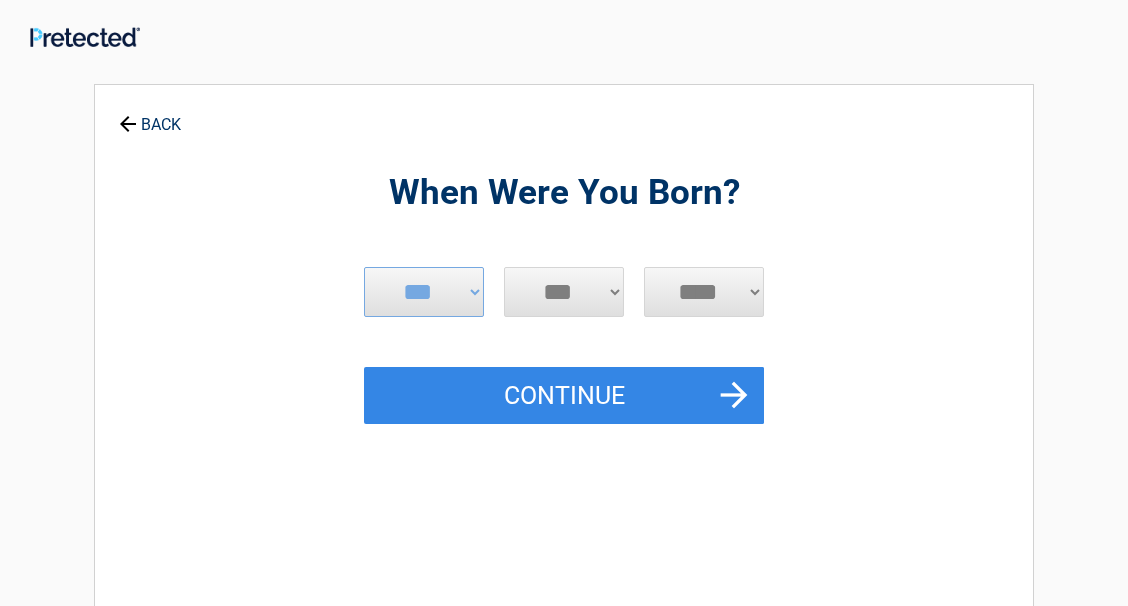 select on "*" 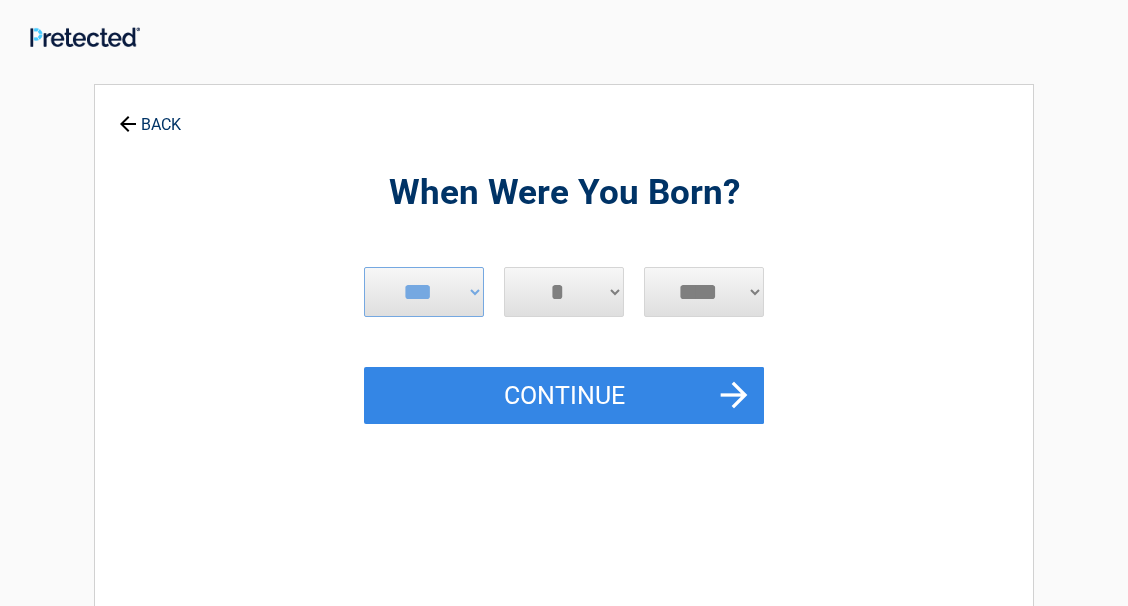 click on "*" at bounding box center [0, 0] 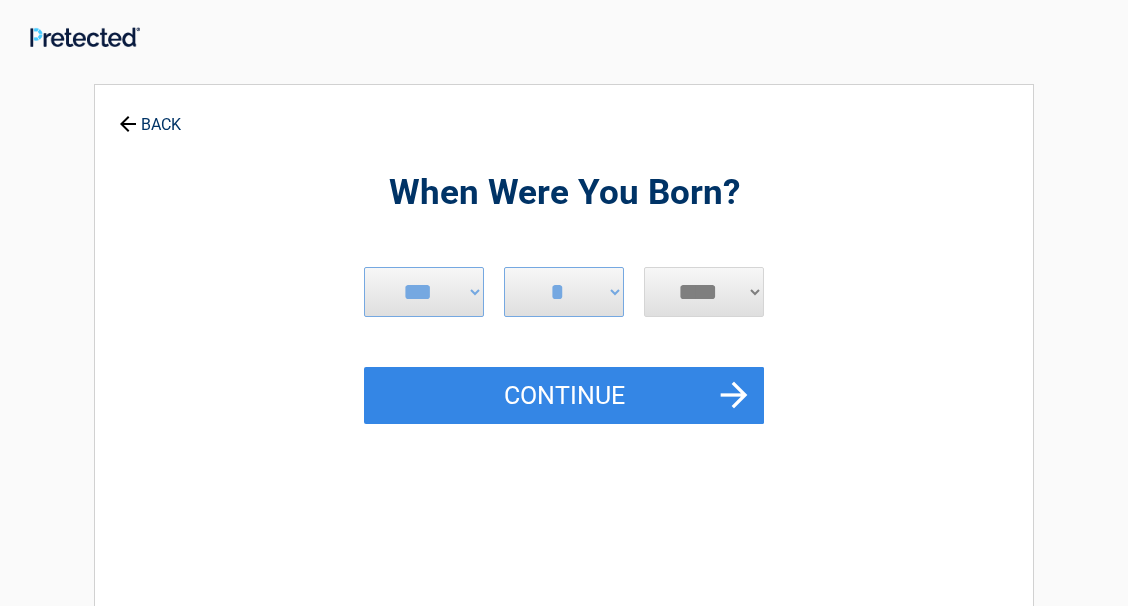 click on "****
****
****
****
****
****
****
****
****
****
****
****
****
****
****
****
****
****
****
****
****
****
****
****
****
****
****
****
****
****
****
****
****
****
****
****
****
****
****
****
****
****
****
****
****
****
****
****
****
****
****
****
****
****
****
****
****
****
****
****
****
****
****
****" at bounding box center [704, 292] 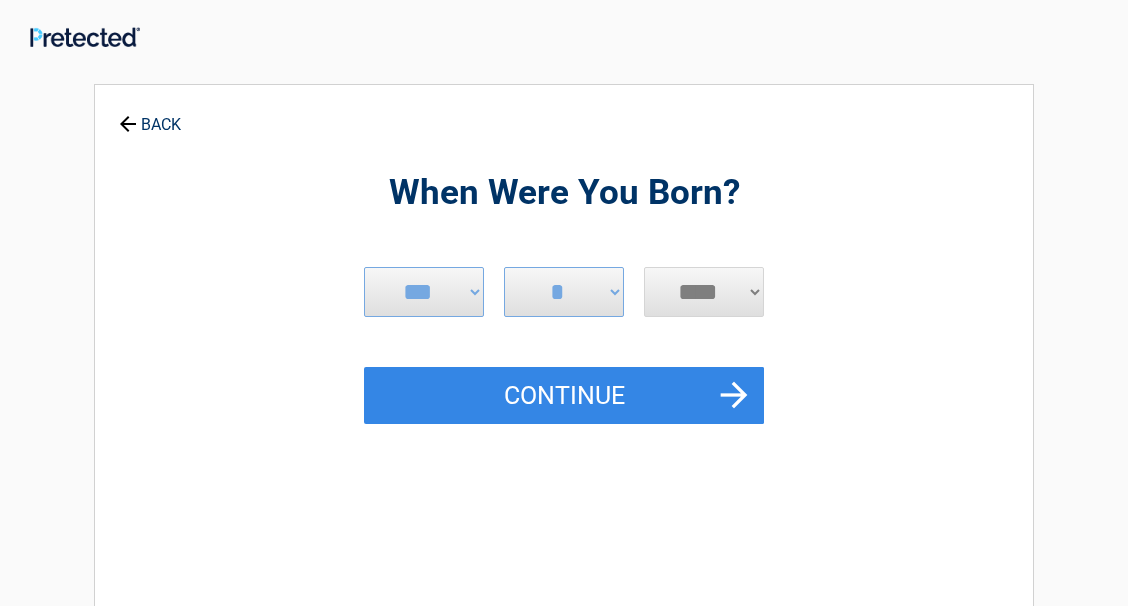 select on "****" 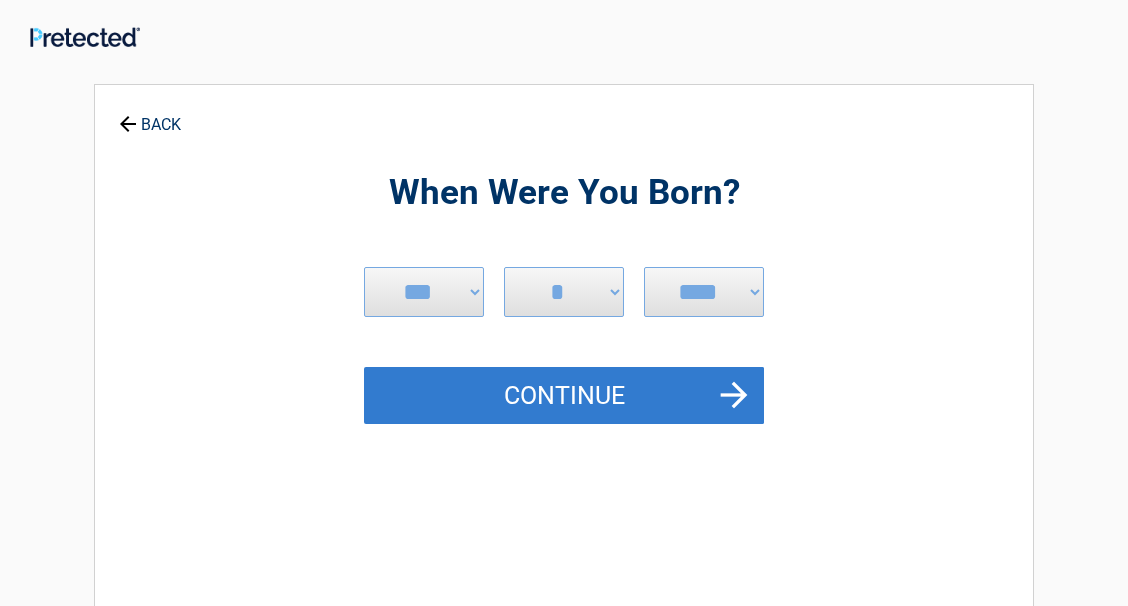 click on "Continue" at bounding box center (564, 396) 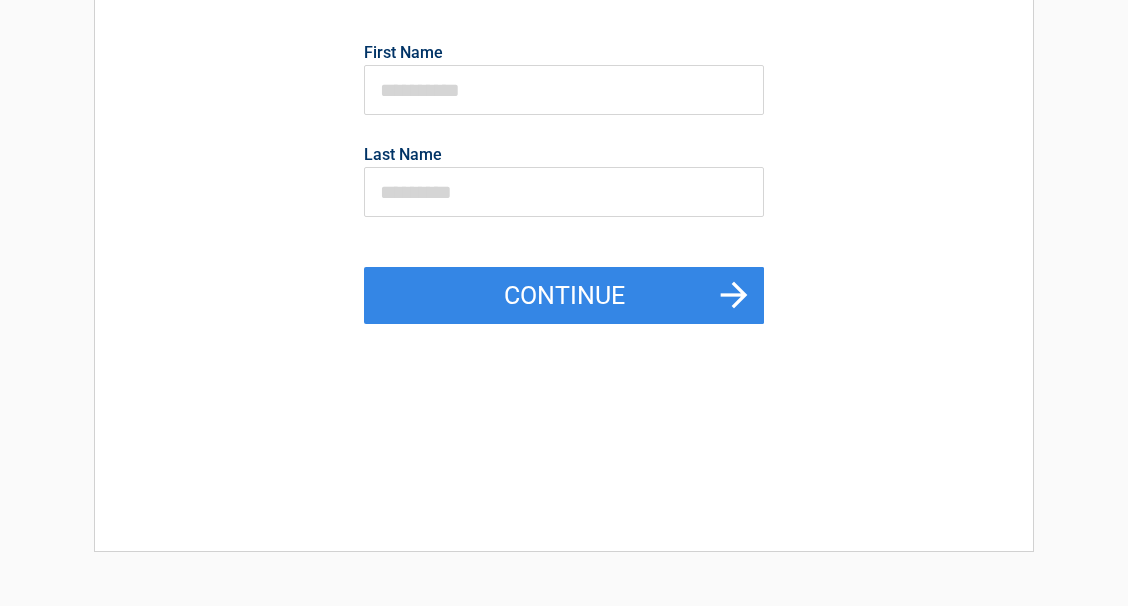 scroll, scrollTop: 204, scrollLeft: 0, axis: vertical 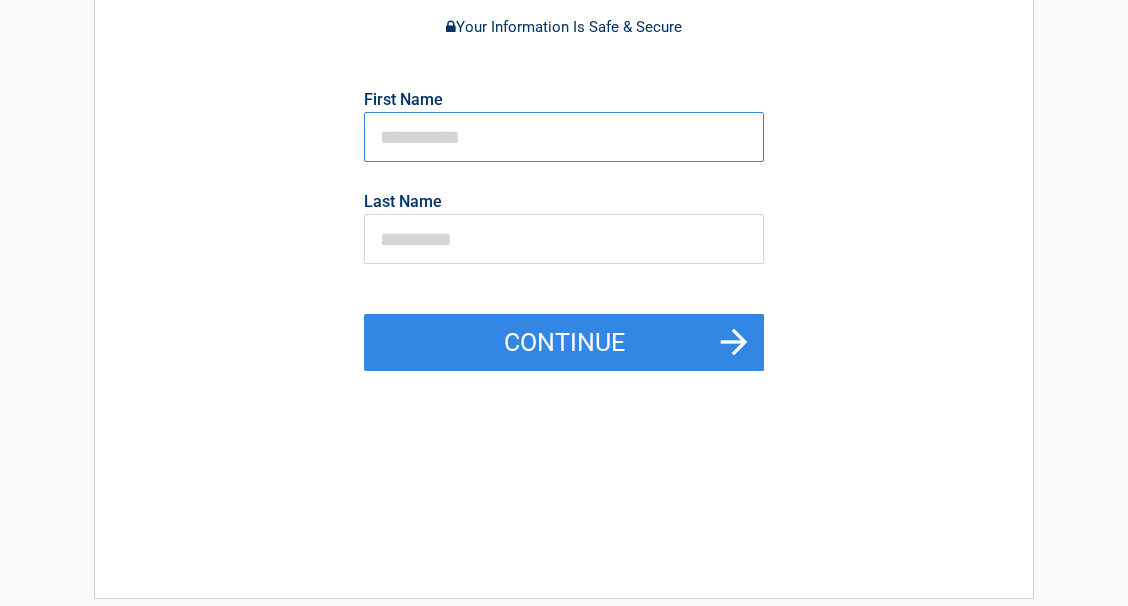 click at bounding box center [564, 137] 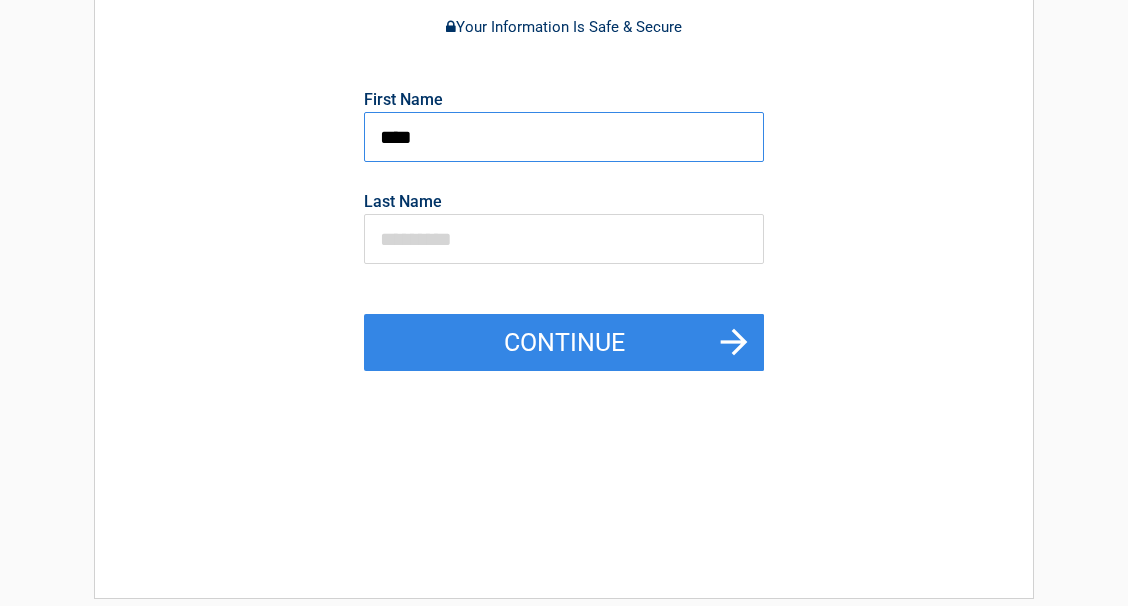 type on "****" 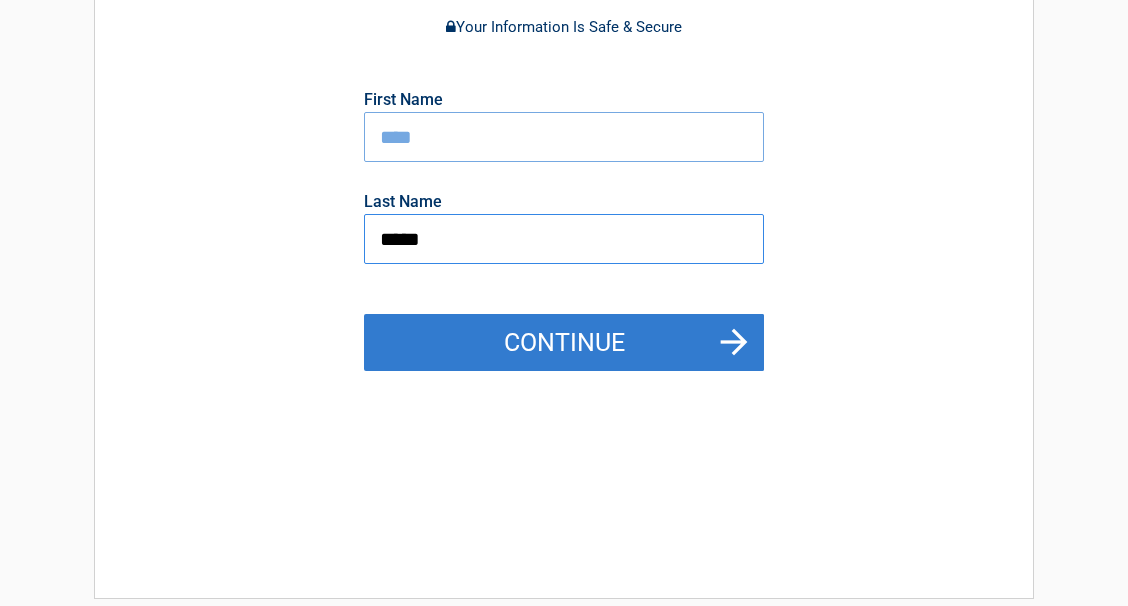type on "*****" 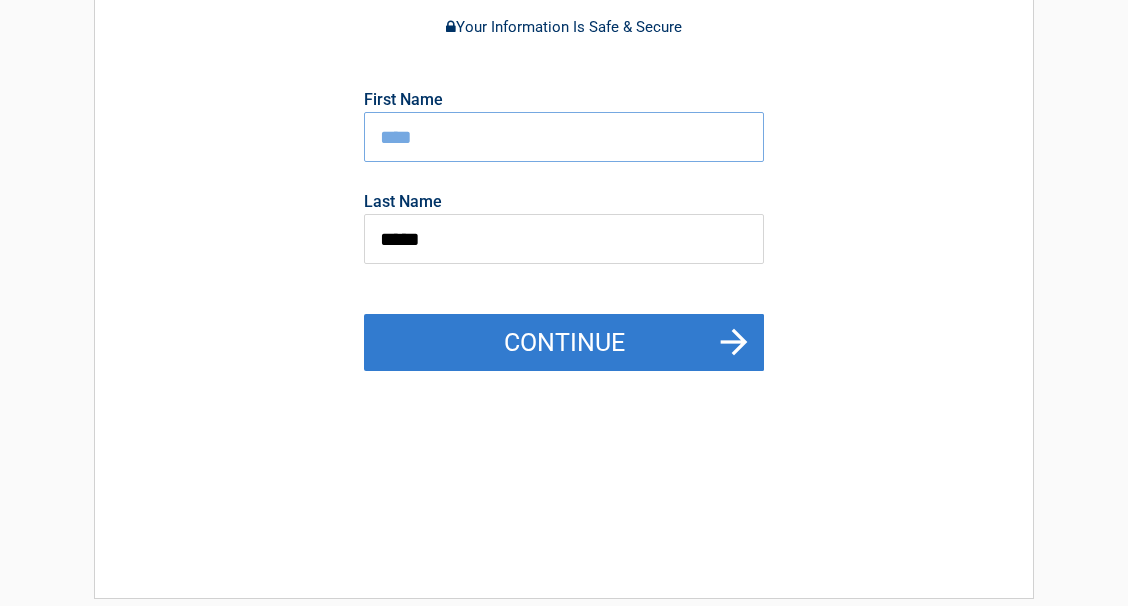 click on "Continue" at bounding box center [564, 343] 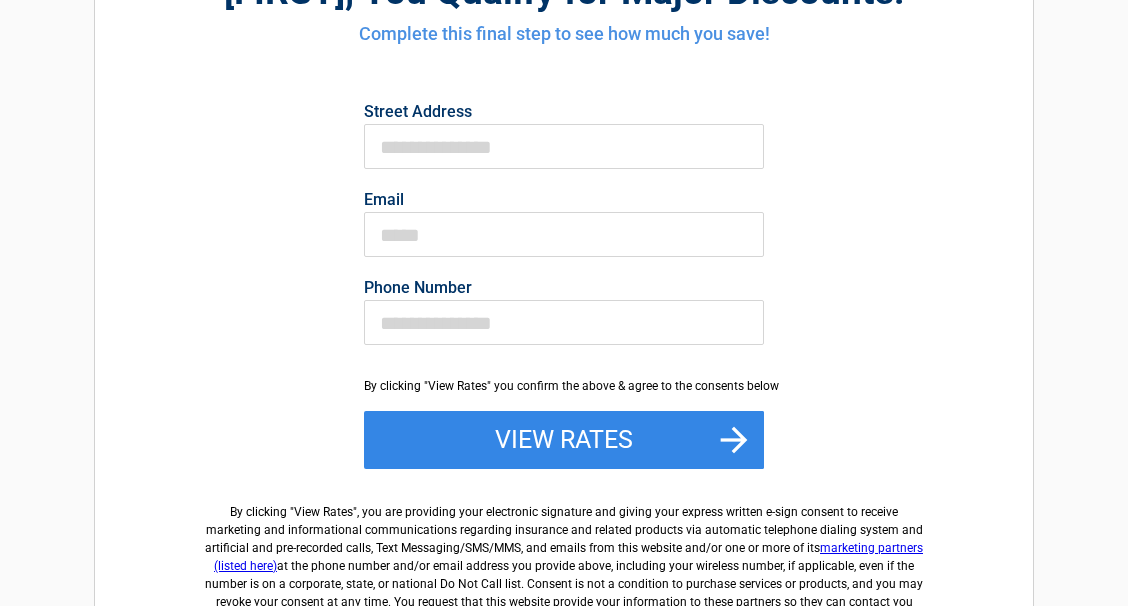 scroll, scrollTop: 204, scrollLeft: 0, axis: vertical 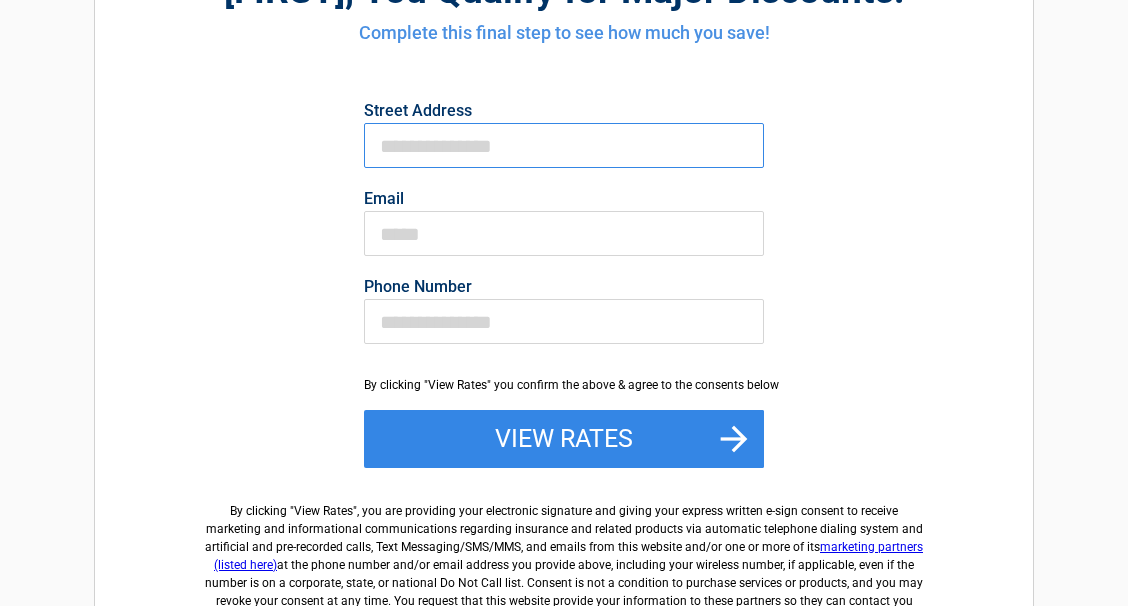 click on "First Name" at bounding box center (564, 145) 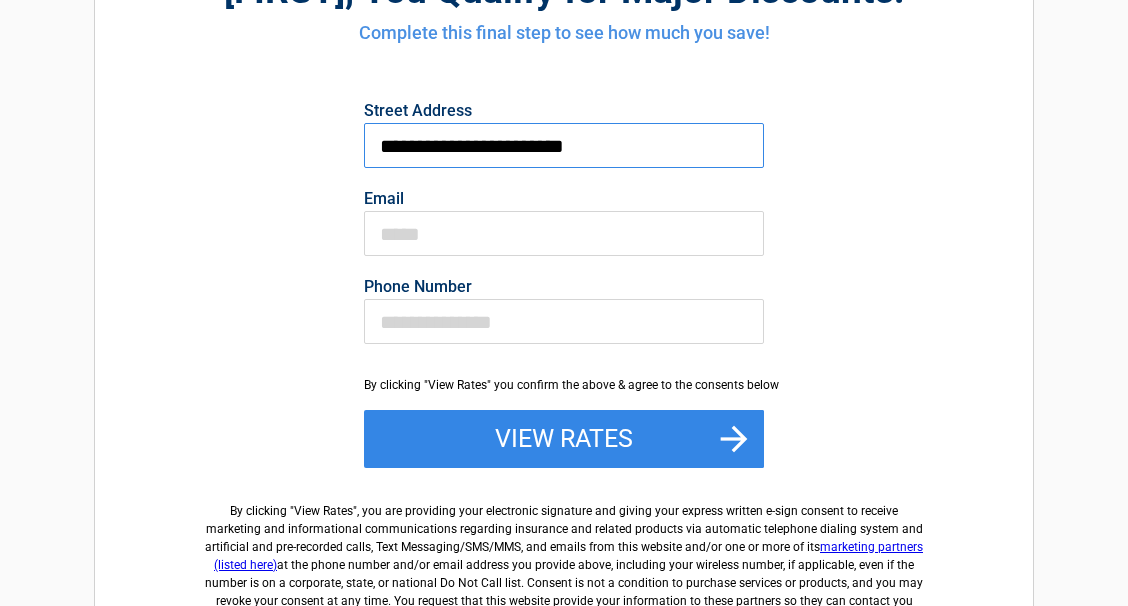type on "**********" 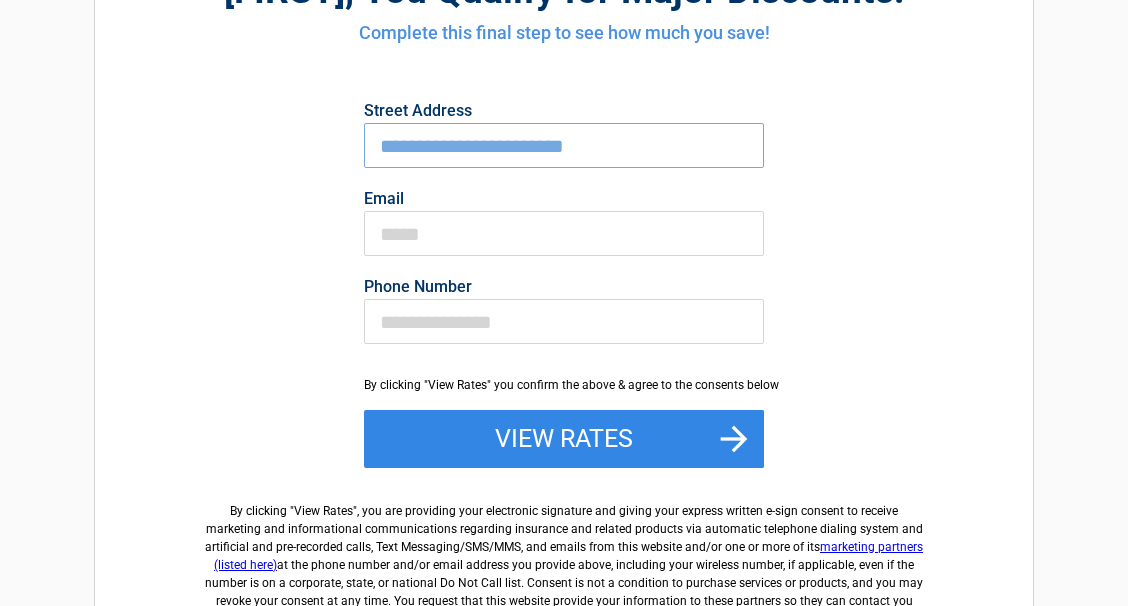 click on "**********" at bounding box center [564, 228] 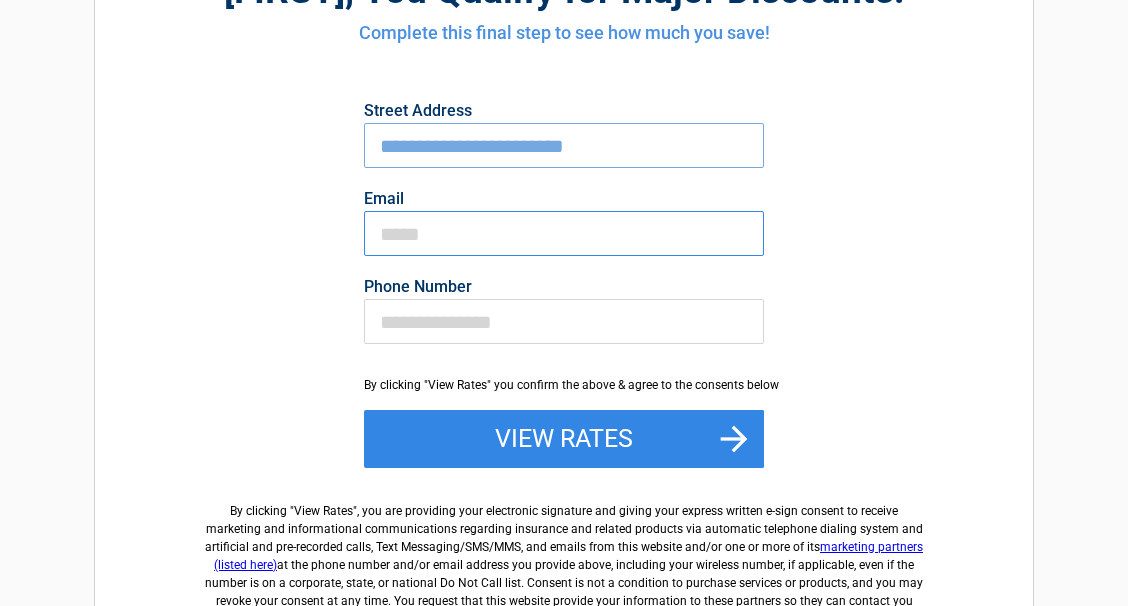 click on "Email" at bounding box center (564, 233) 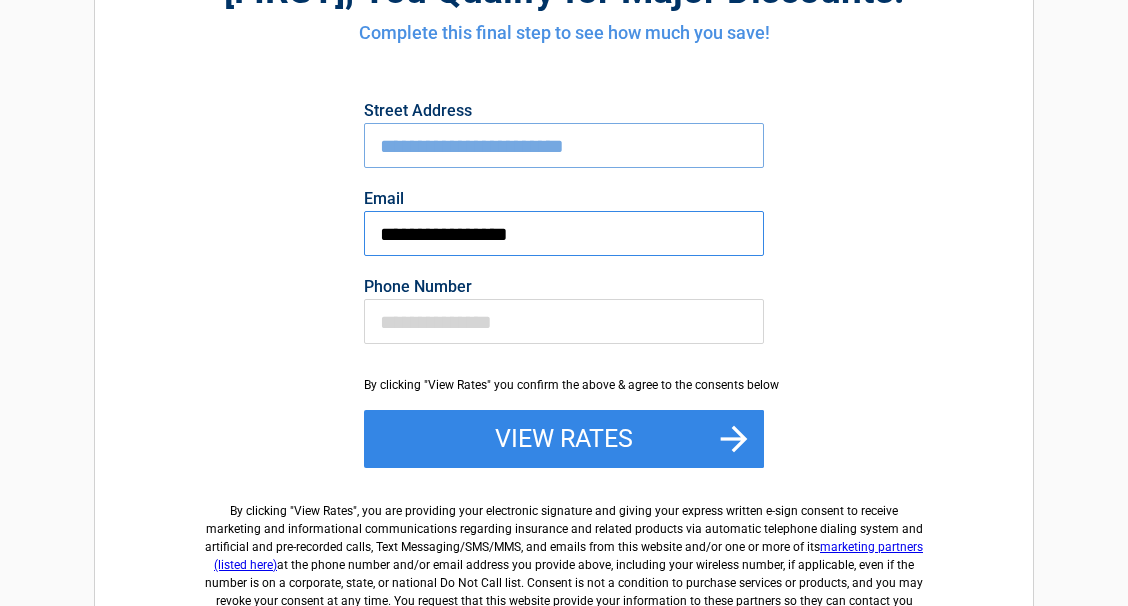 type on "**********" 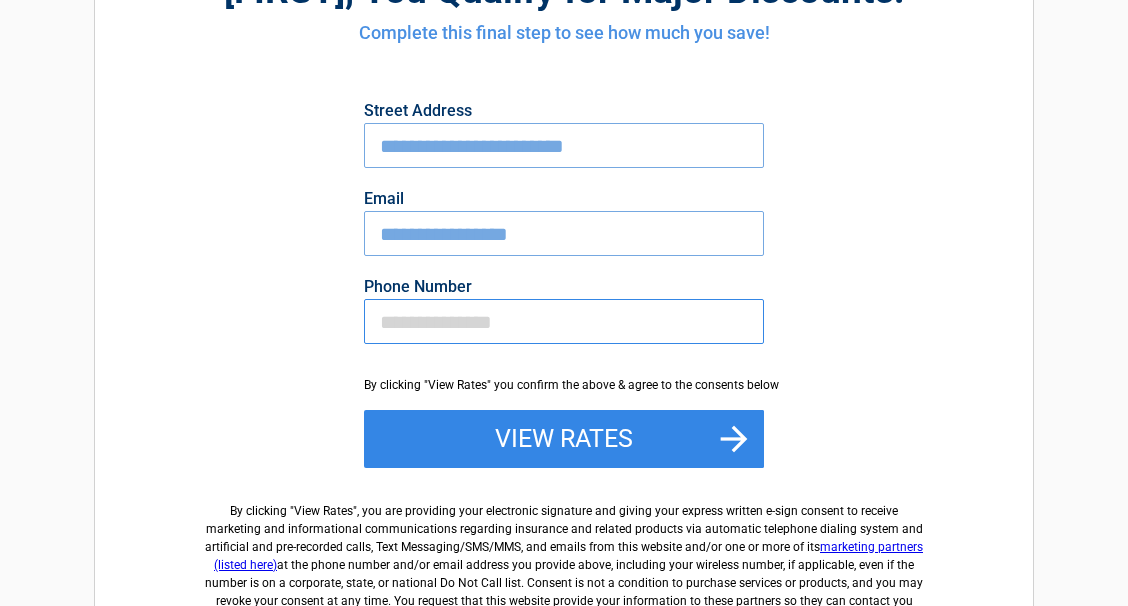 click on "Phone Number" at bounding box center (564, 321) 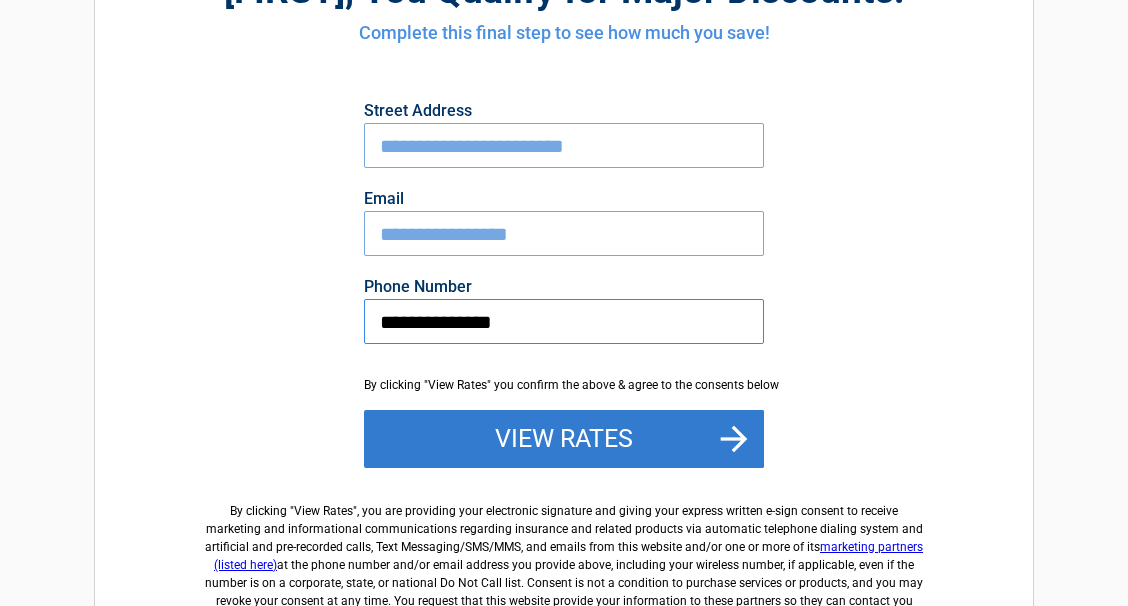 type on "**********" 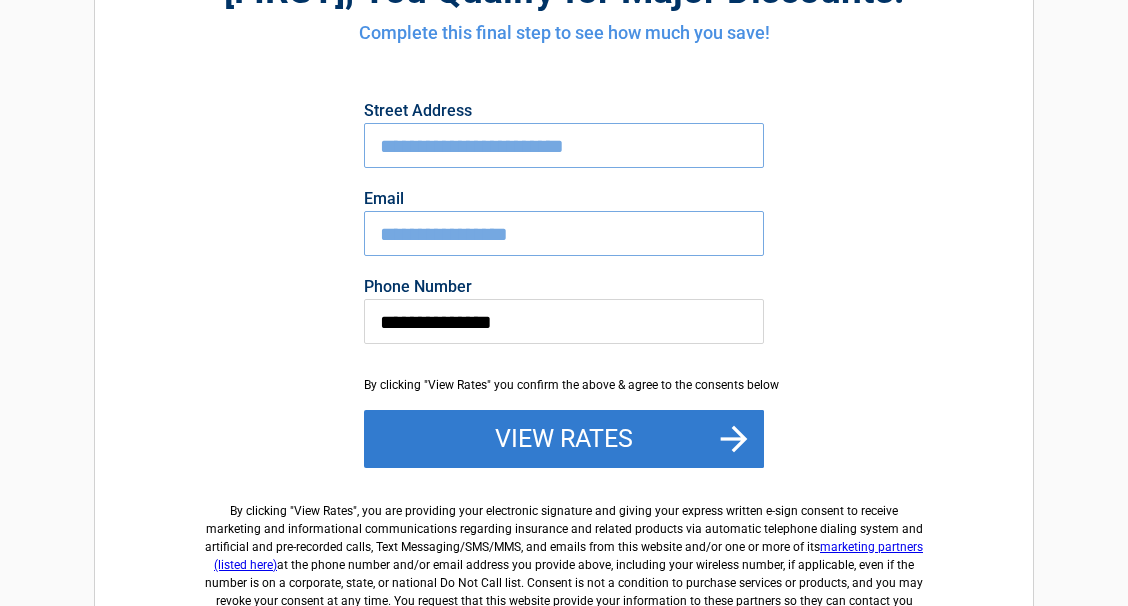 click on "View Rates" at bounding box center [564, 439] 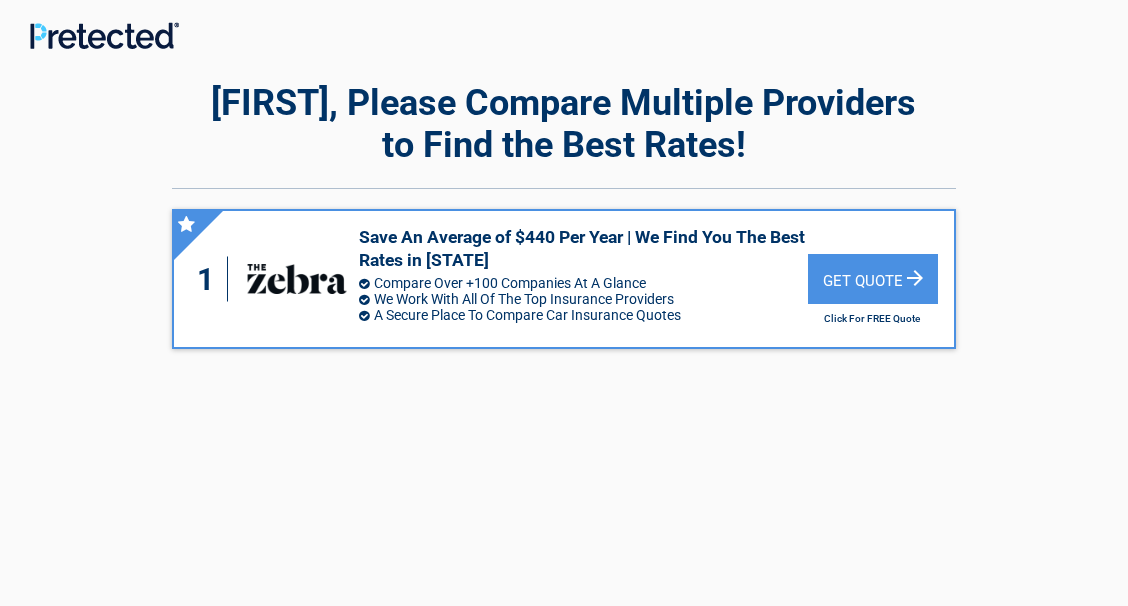 scroll, scrollTop: 0, scrollLeft: 0, axis: both 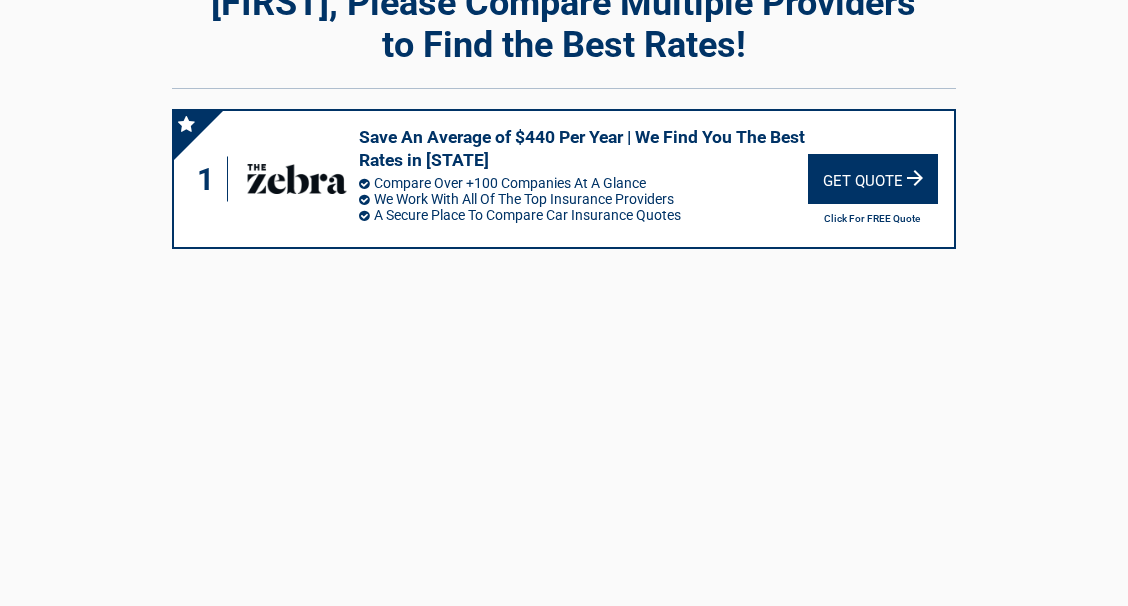 click on "Get Quote" at bounding box center [873, 179] 